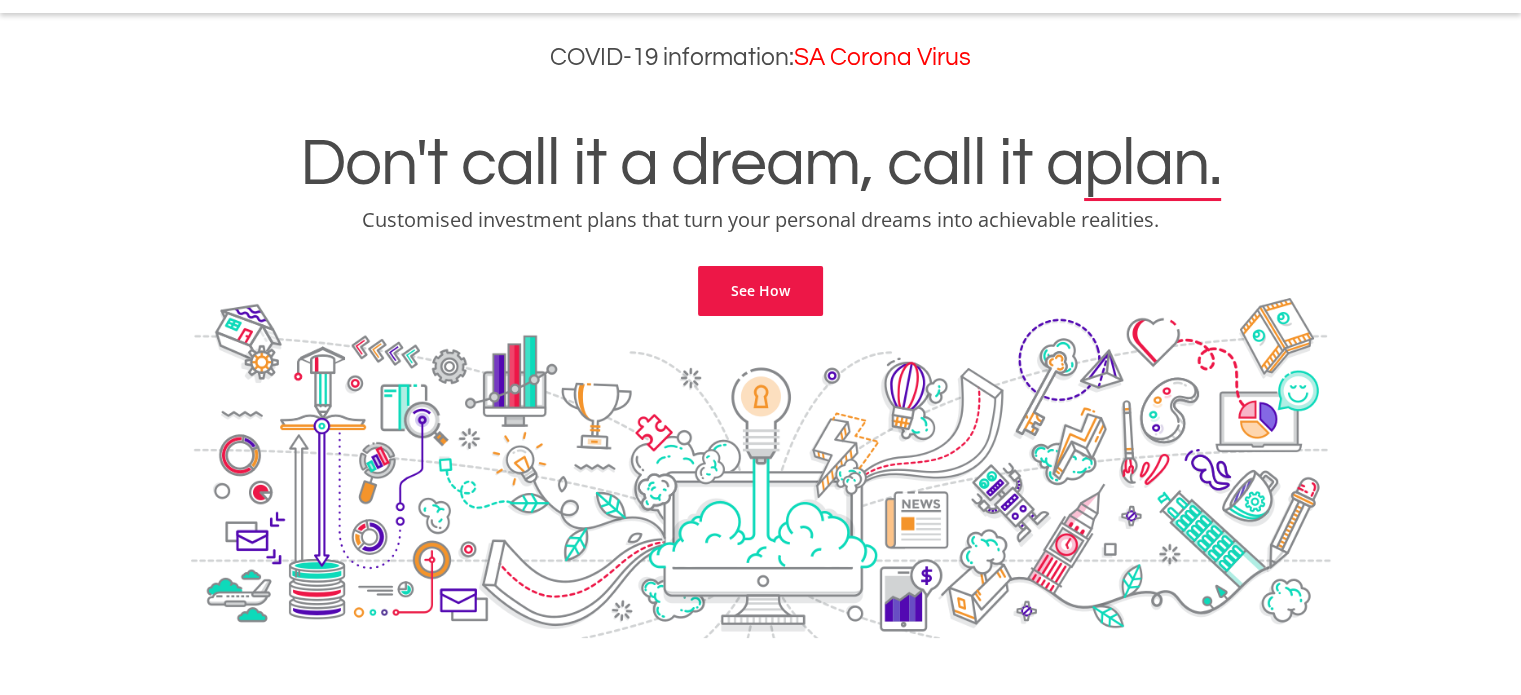 scroll, scrollTop: 0, scrollLeft: 0, axis: both 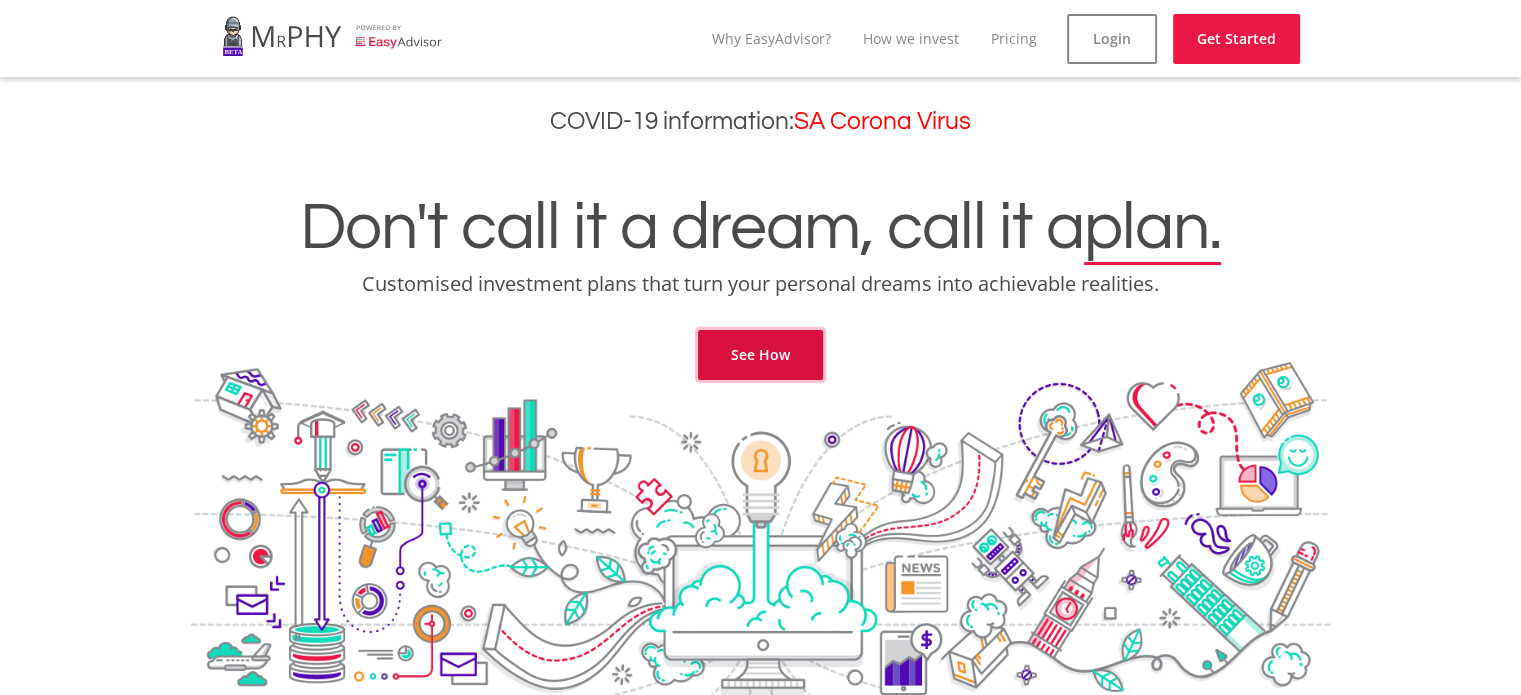 click on "See How" at bounding box center [760, 355] 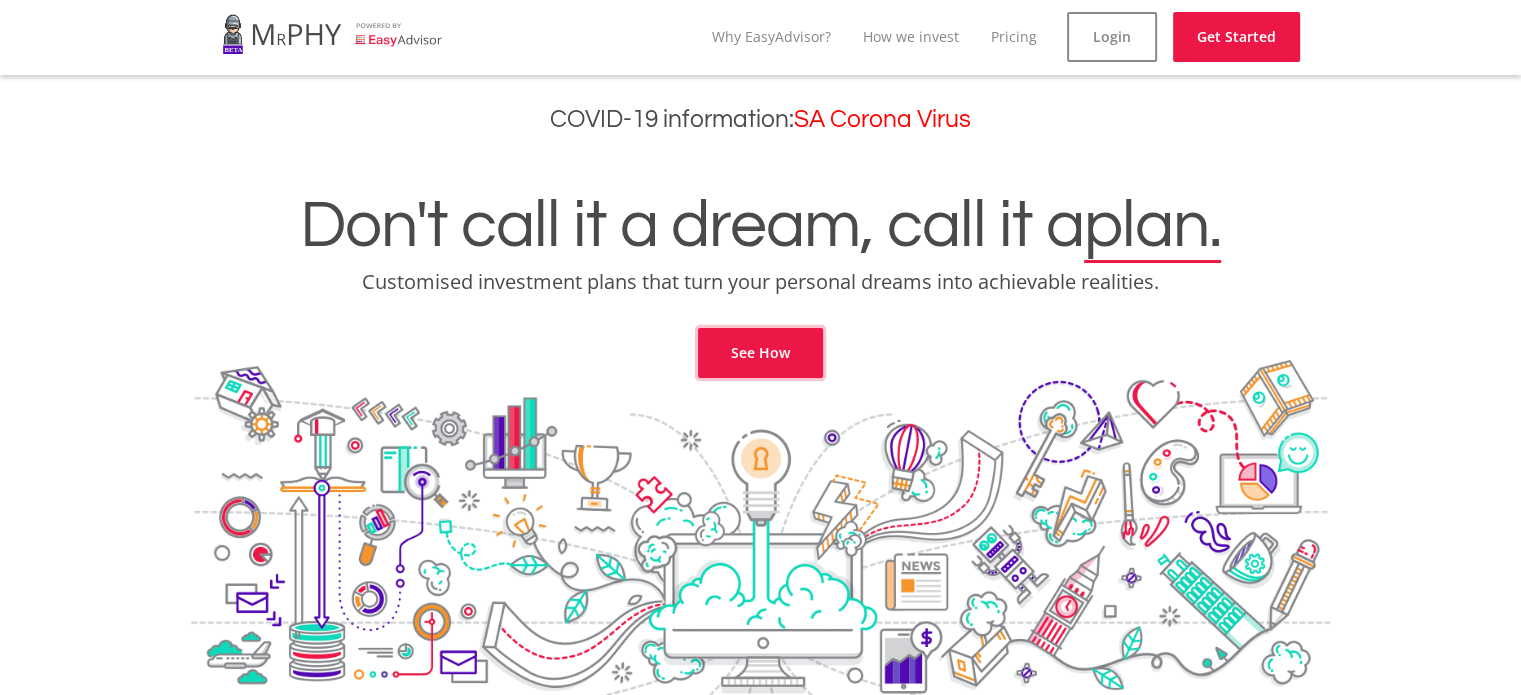 scroll, scrollTop: 0, scrollLeft: 0, axis: both 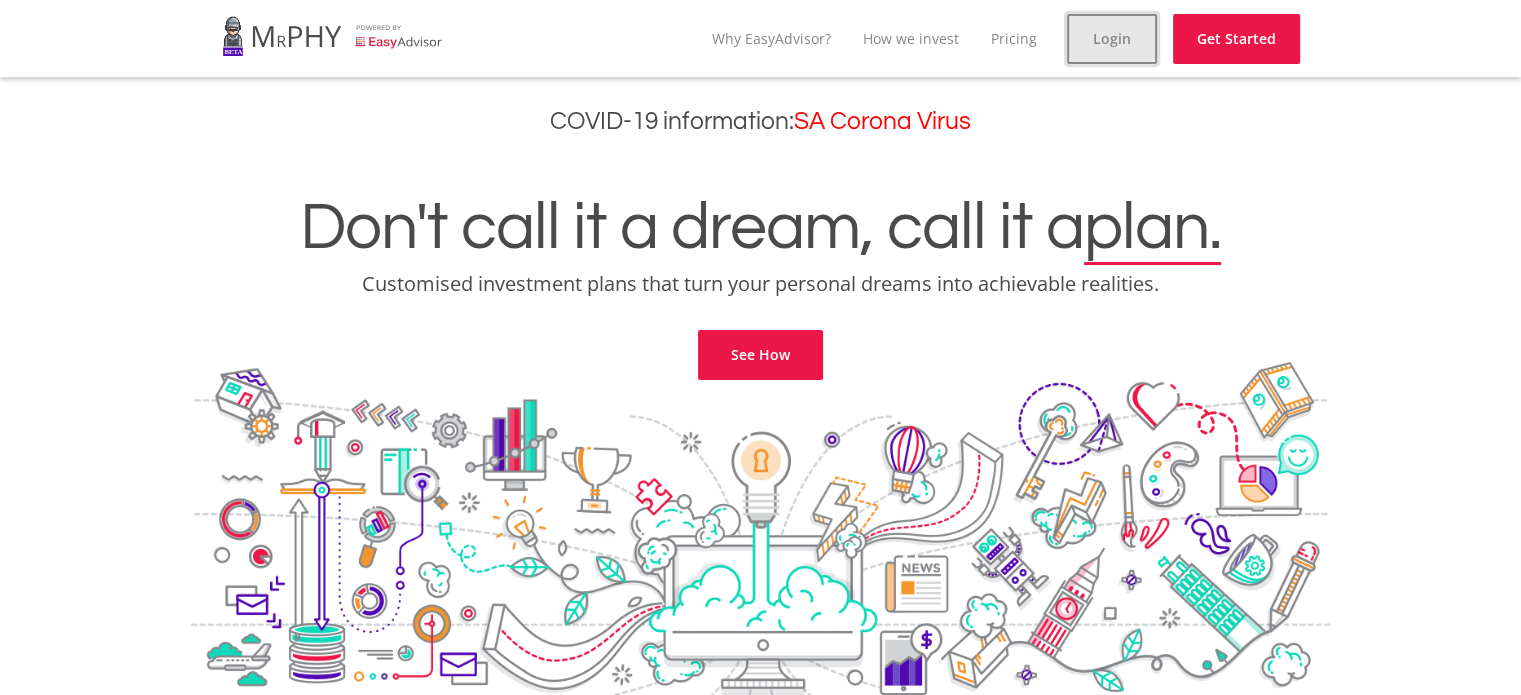 click on "Login" at bounding box center [1112, 39] 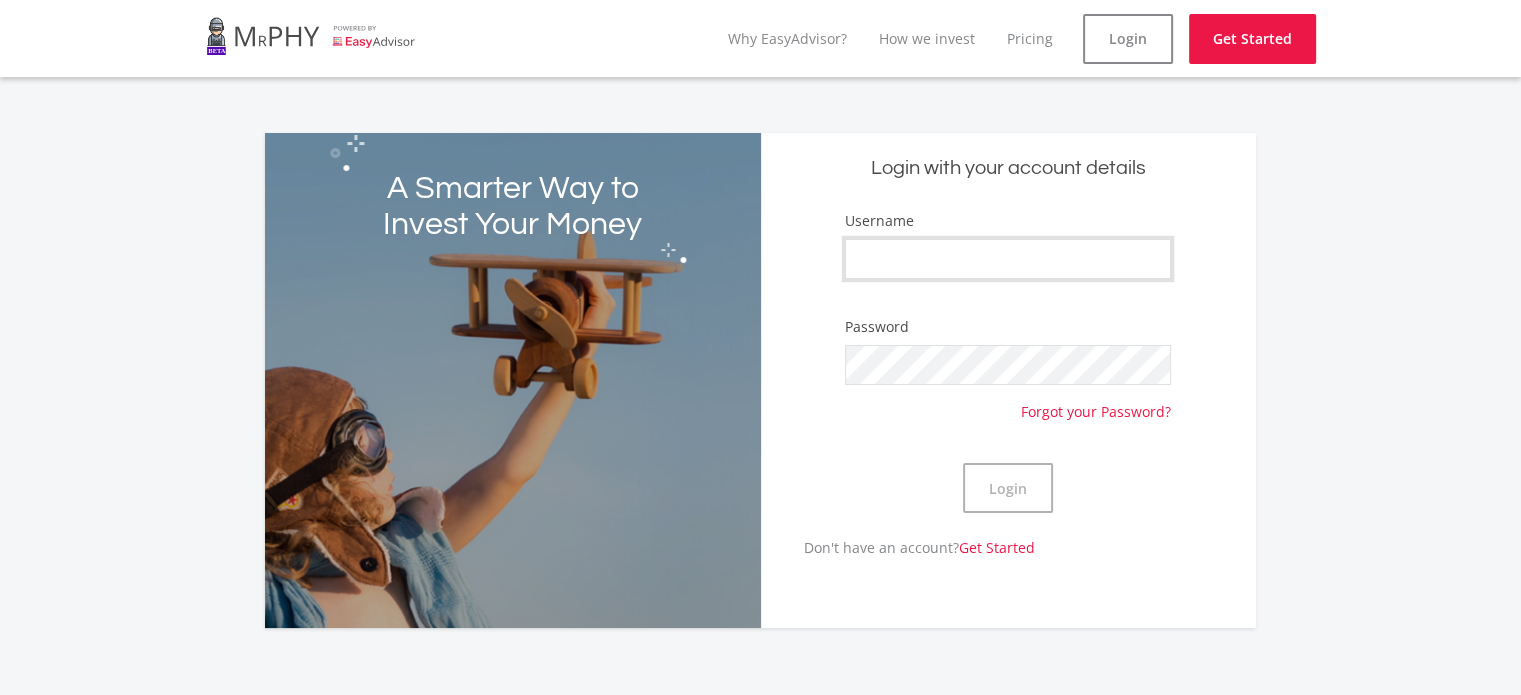 click on "Username" at bounding box center [1008, 259] 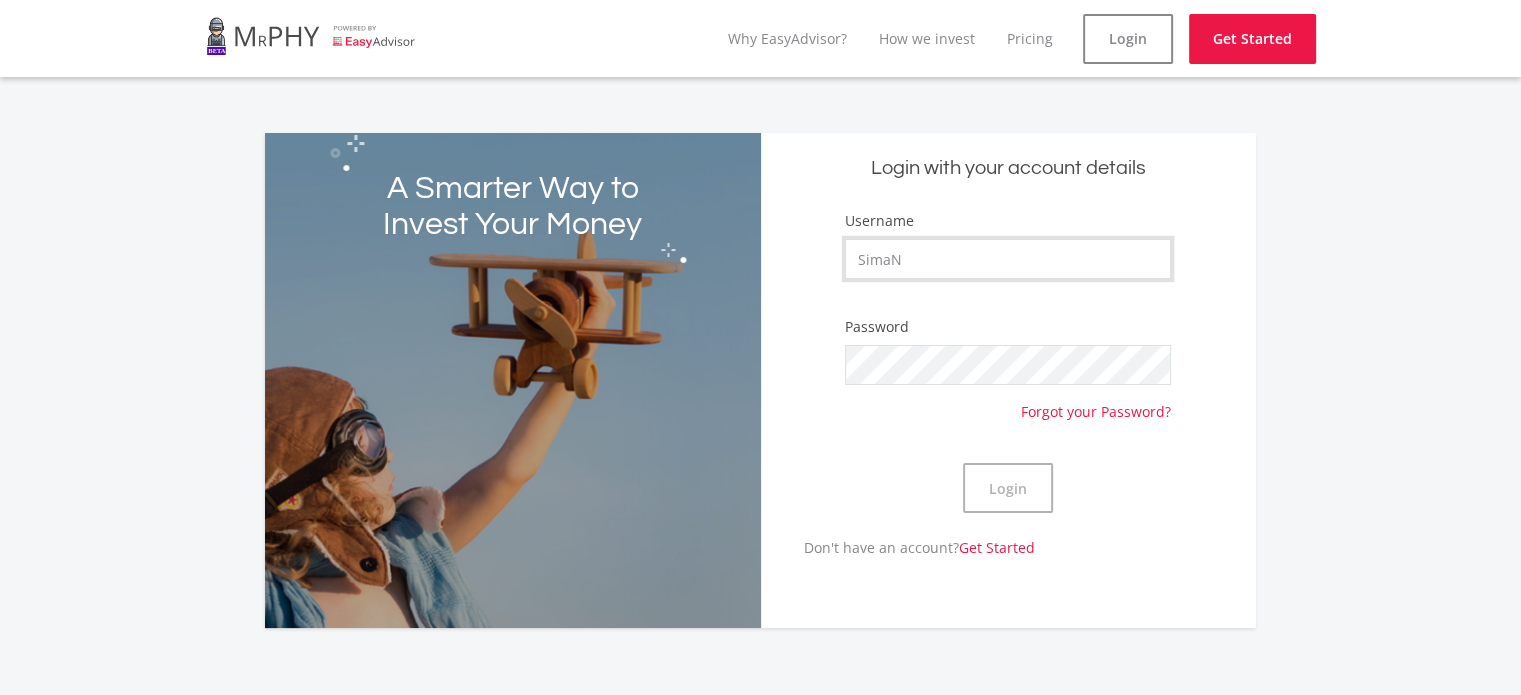 type on "SimaN" 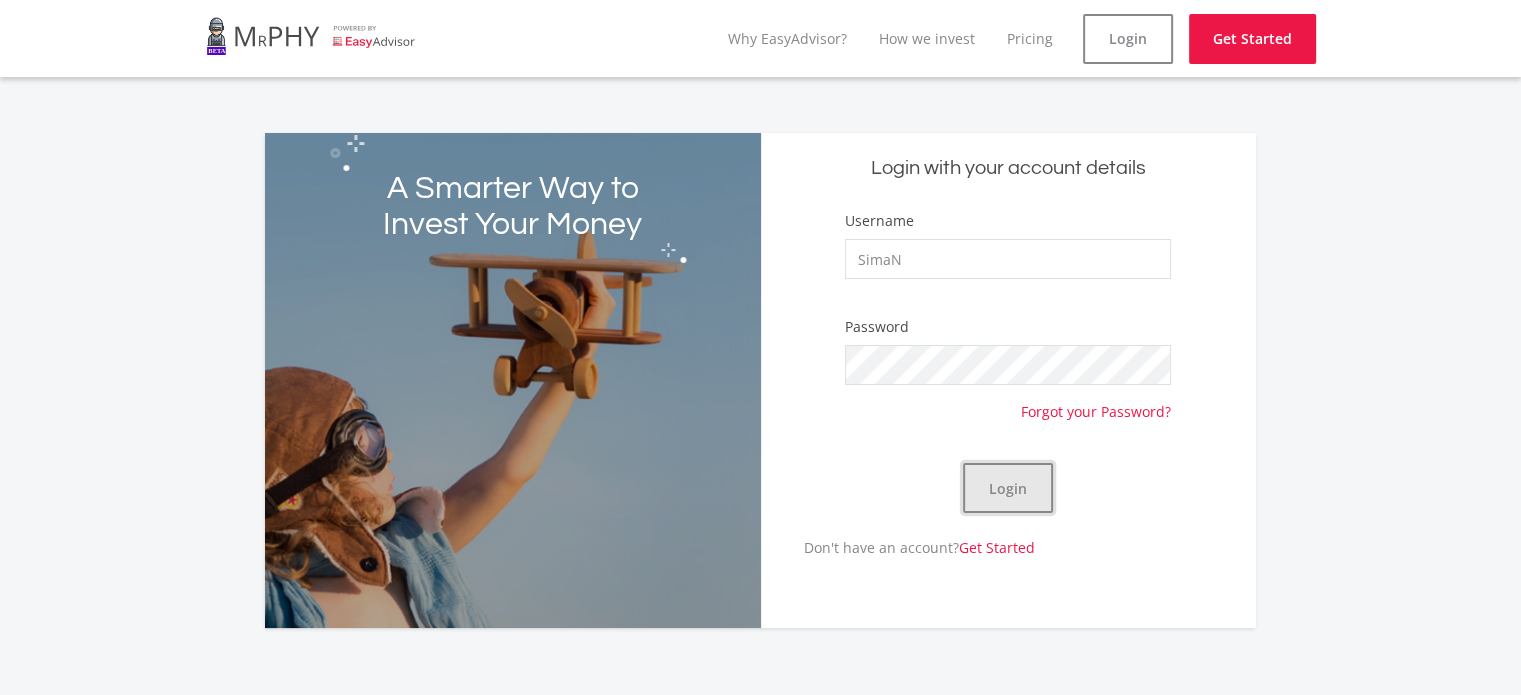 click on "Login" 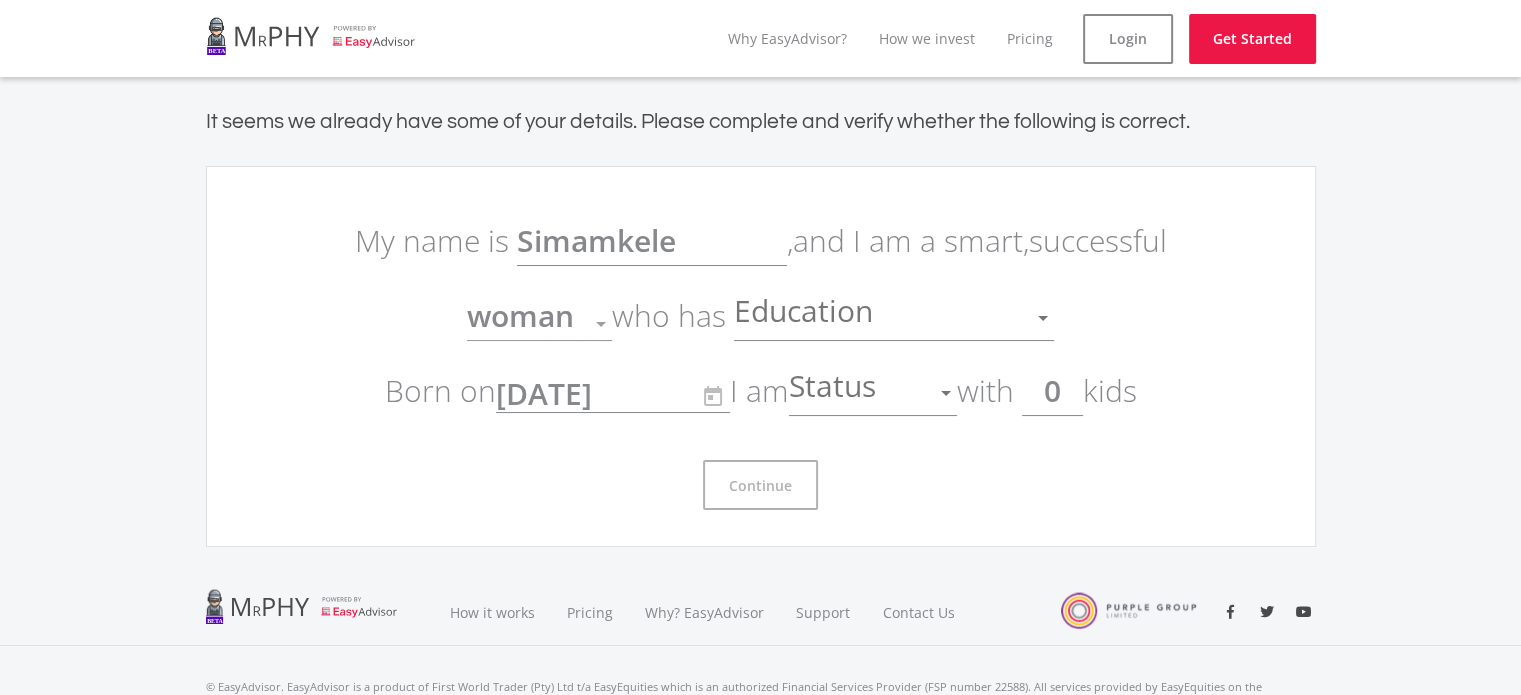 click on "Education" at bounding box center [879, 318] 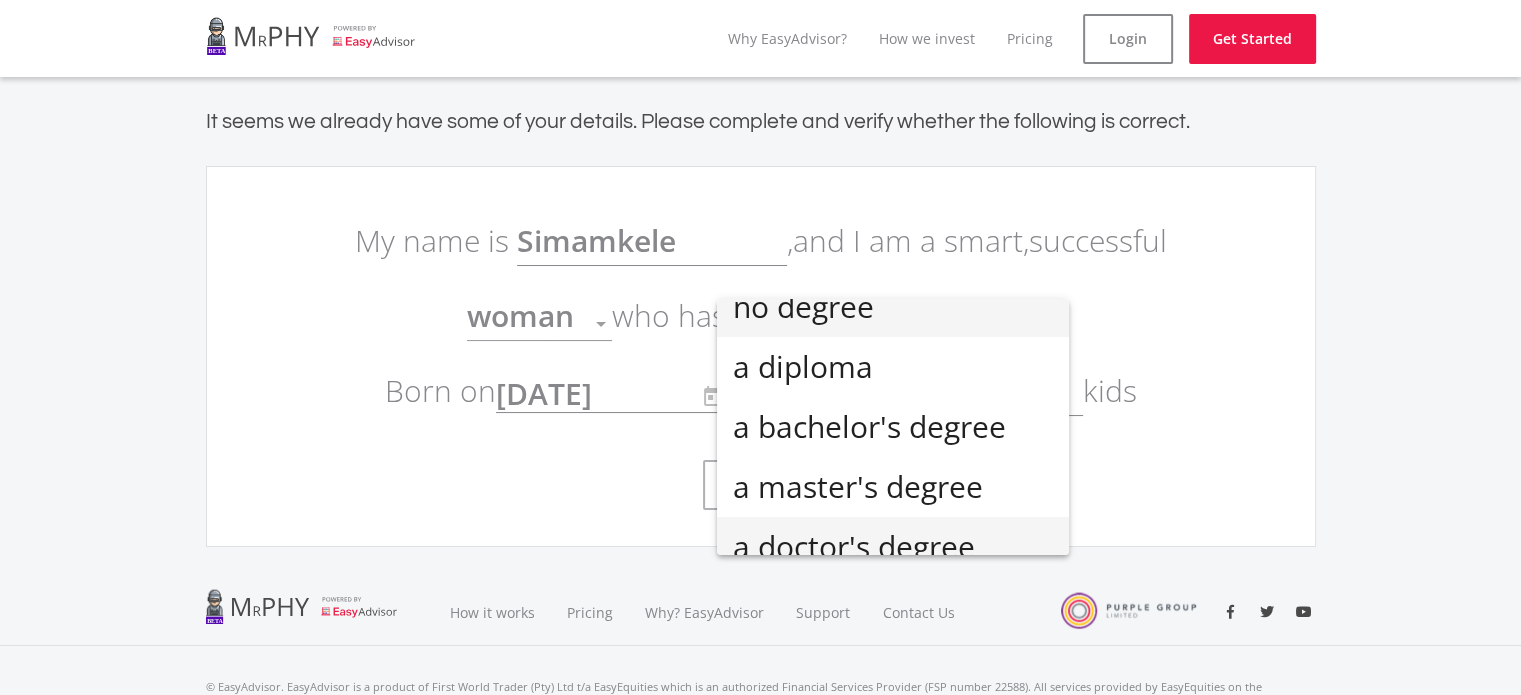 scroll, scrollTop: 44, scrollLeft: 0, axis: vertical 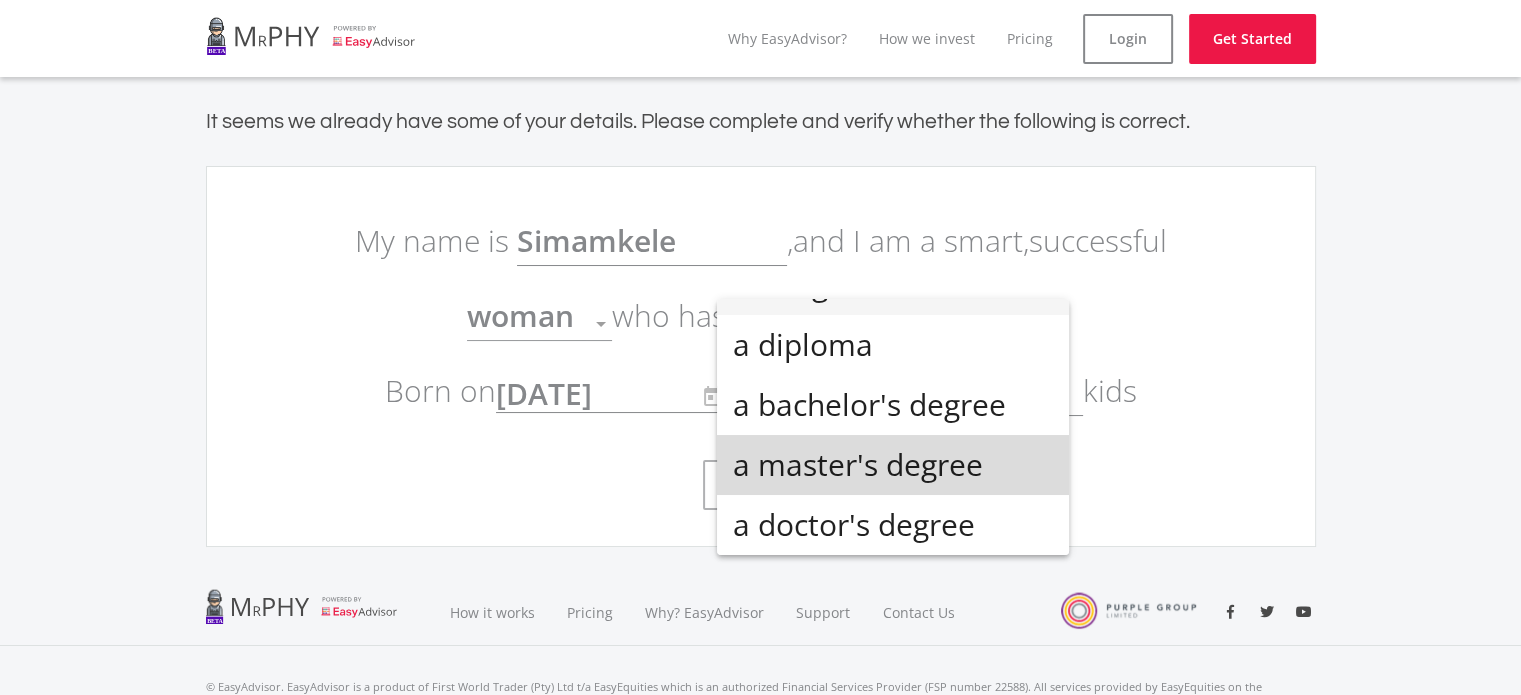 click on "a master's degree" at bounding box center (893, 465) 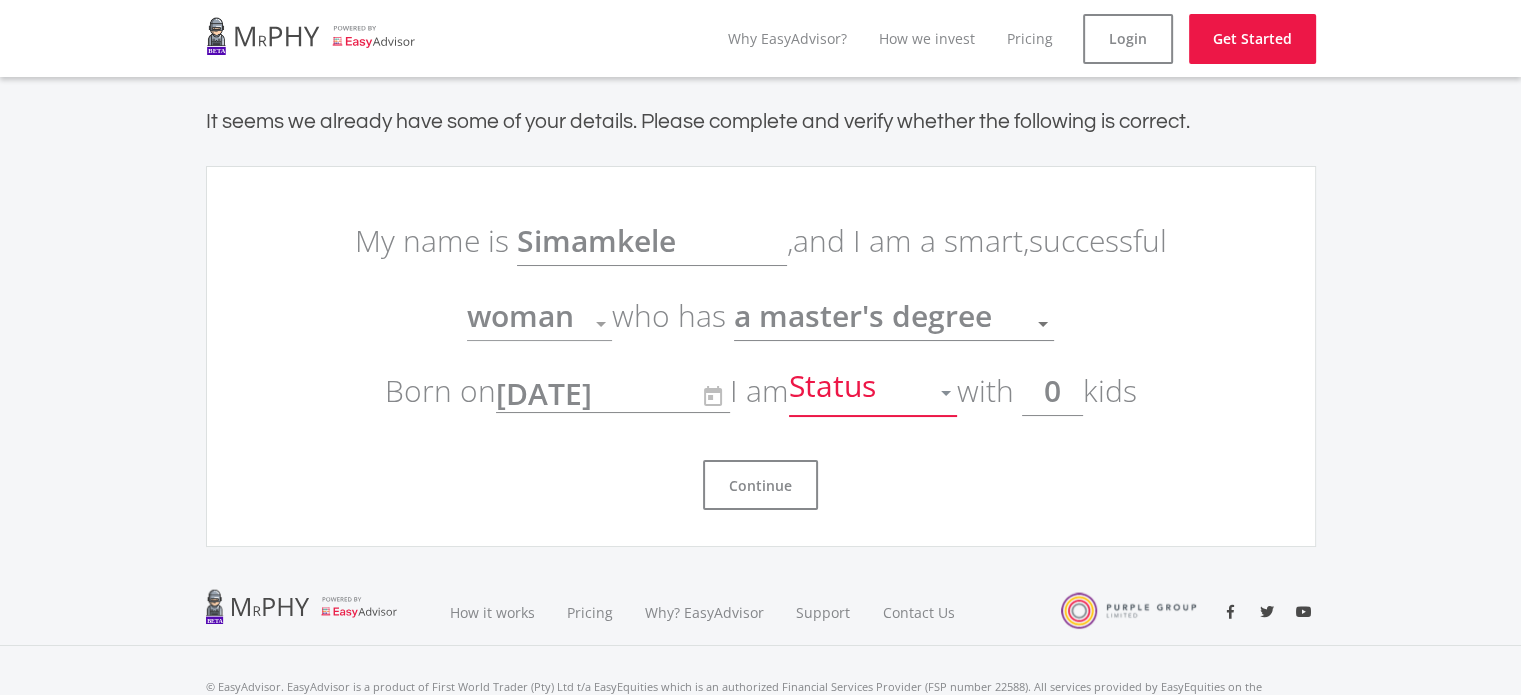click on "Status" at bounding box center (835, 393) 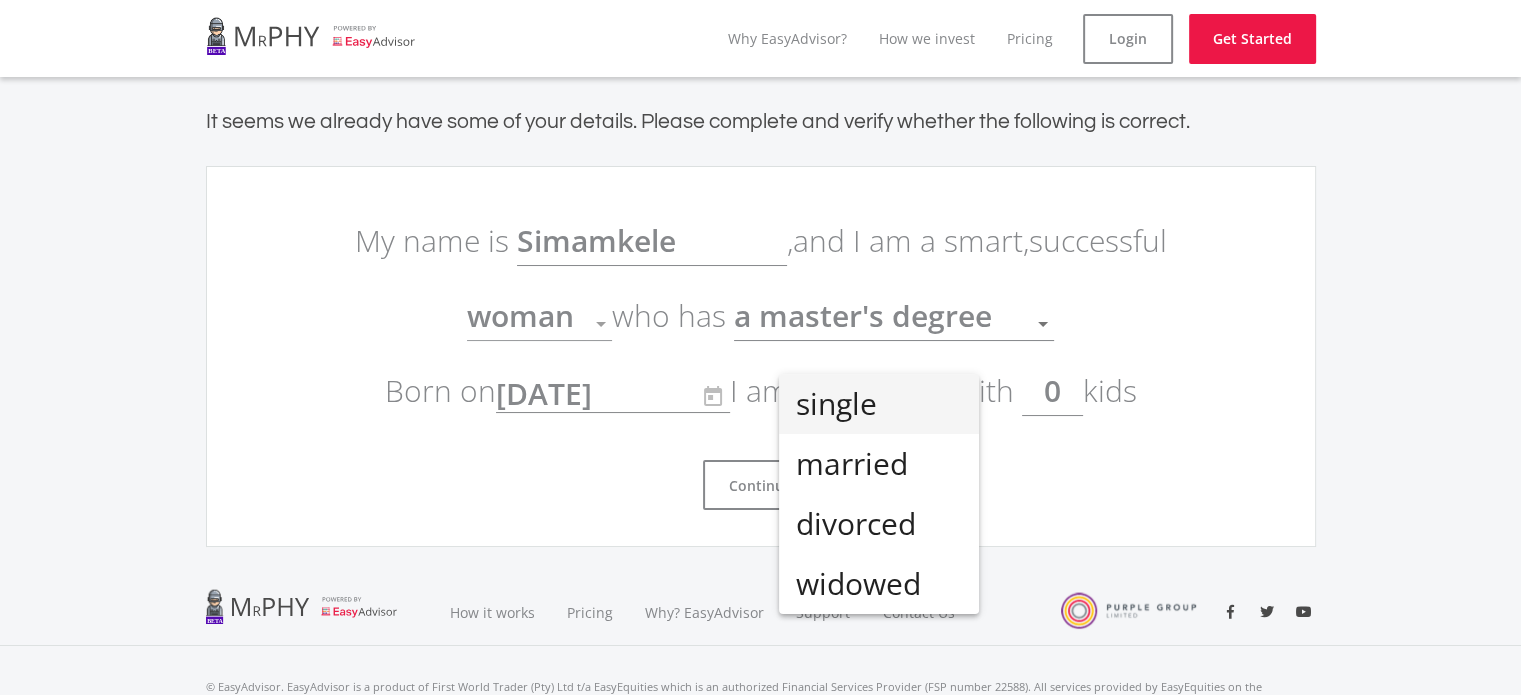 click on "single" at bounding box center [879, 404] 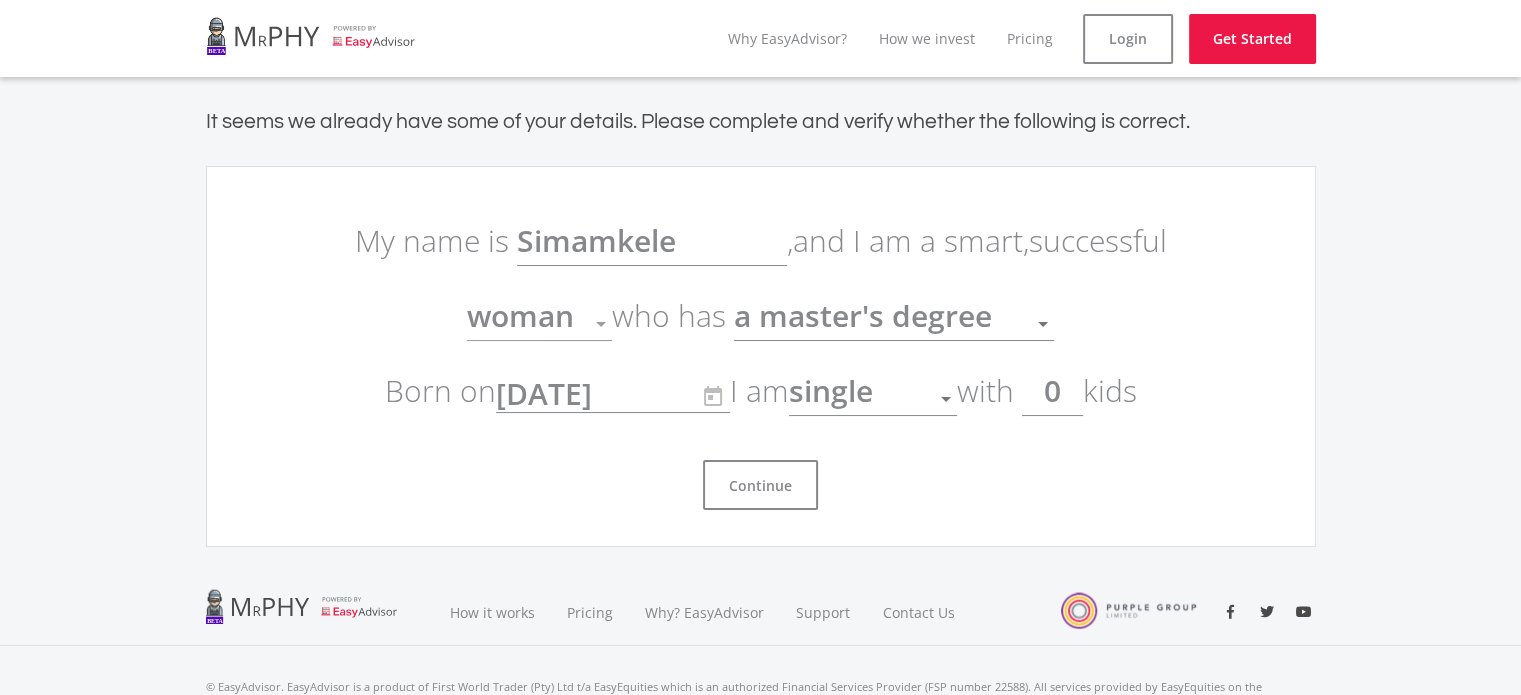 click on "woman" at bounding box center (520, 315) 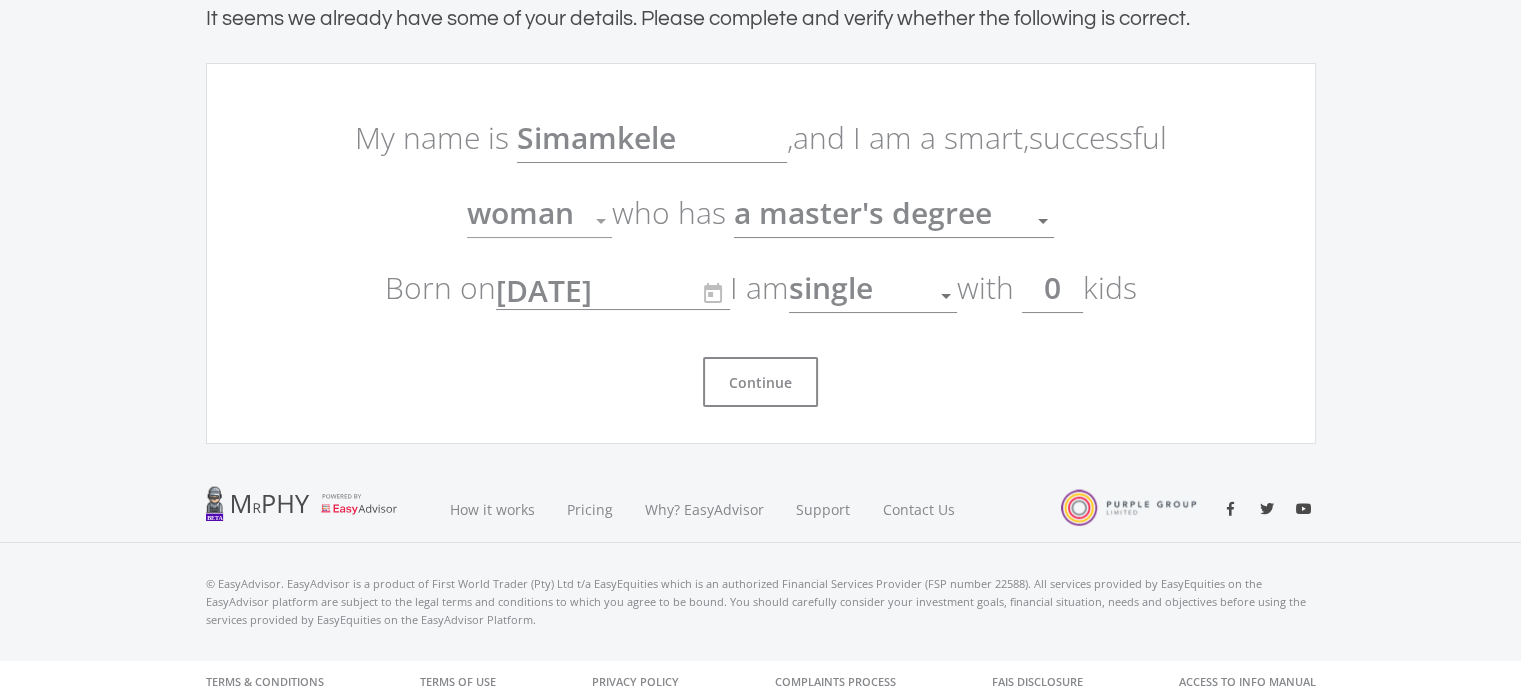 scroll, scrollTop: 110, scrollLeft: 0, axis: vertical 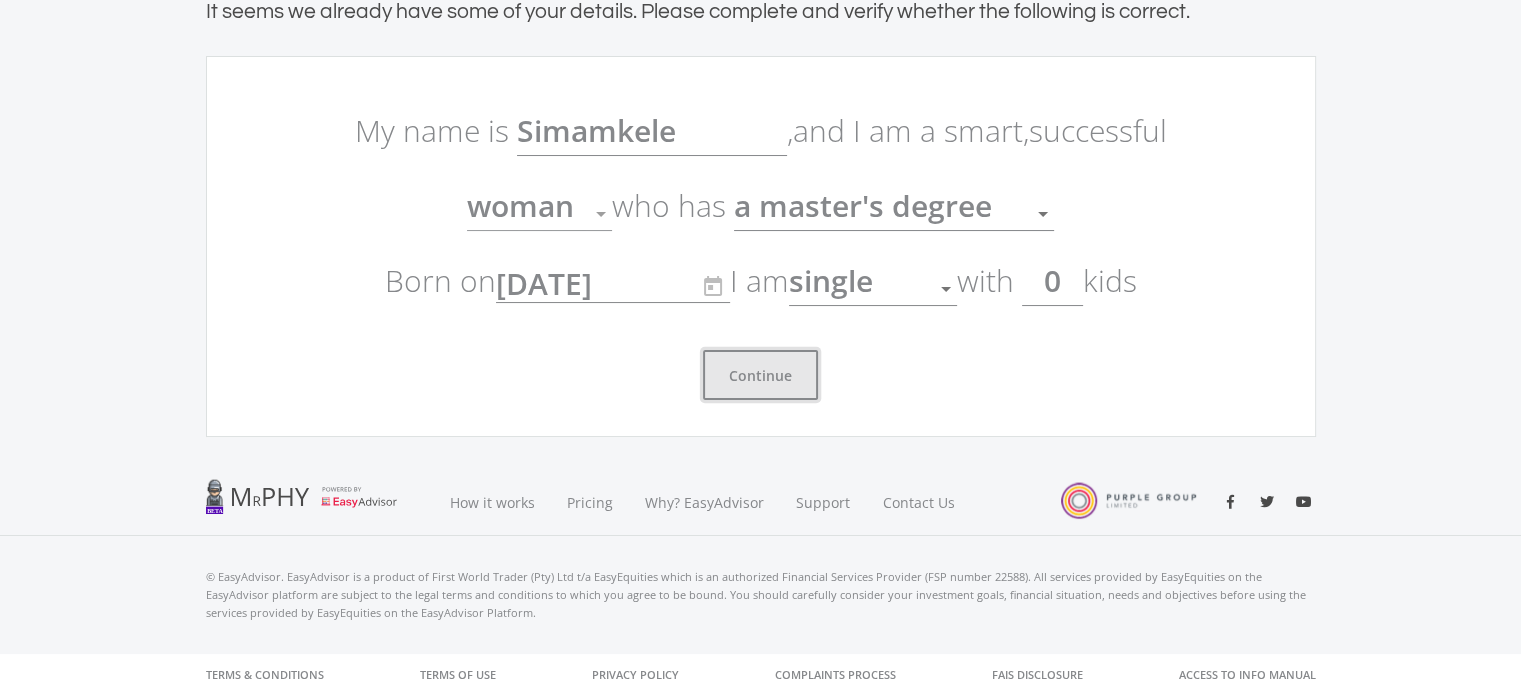 click on "Continue" 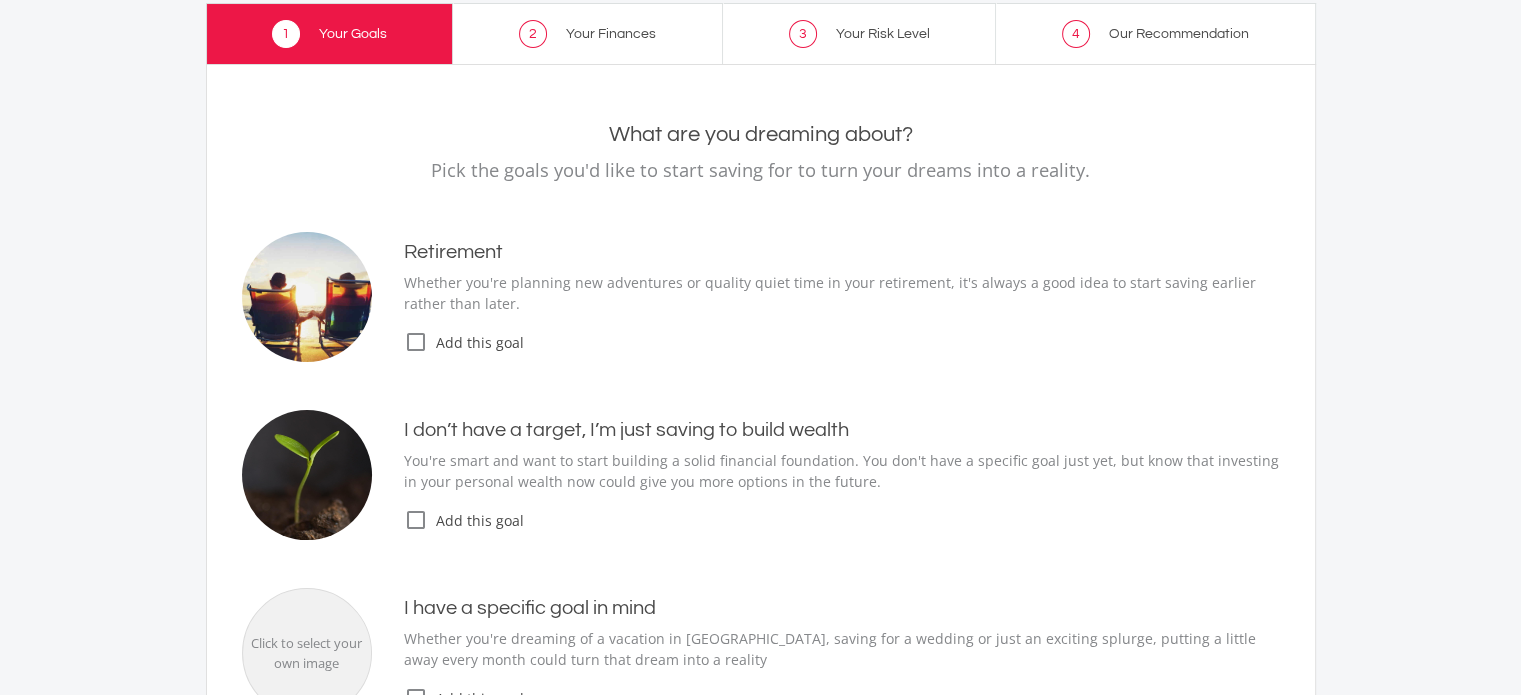 click on "check_box_outline_blank" 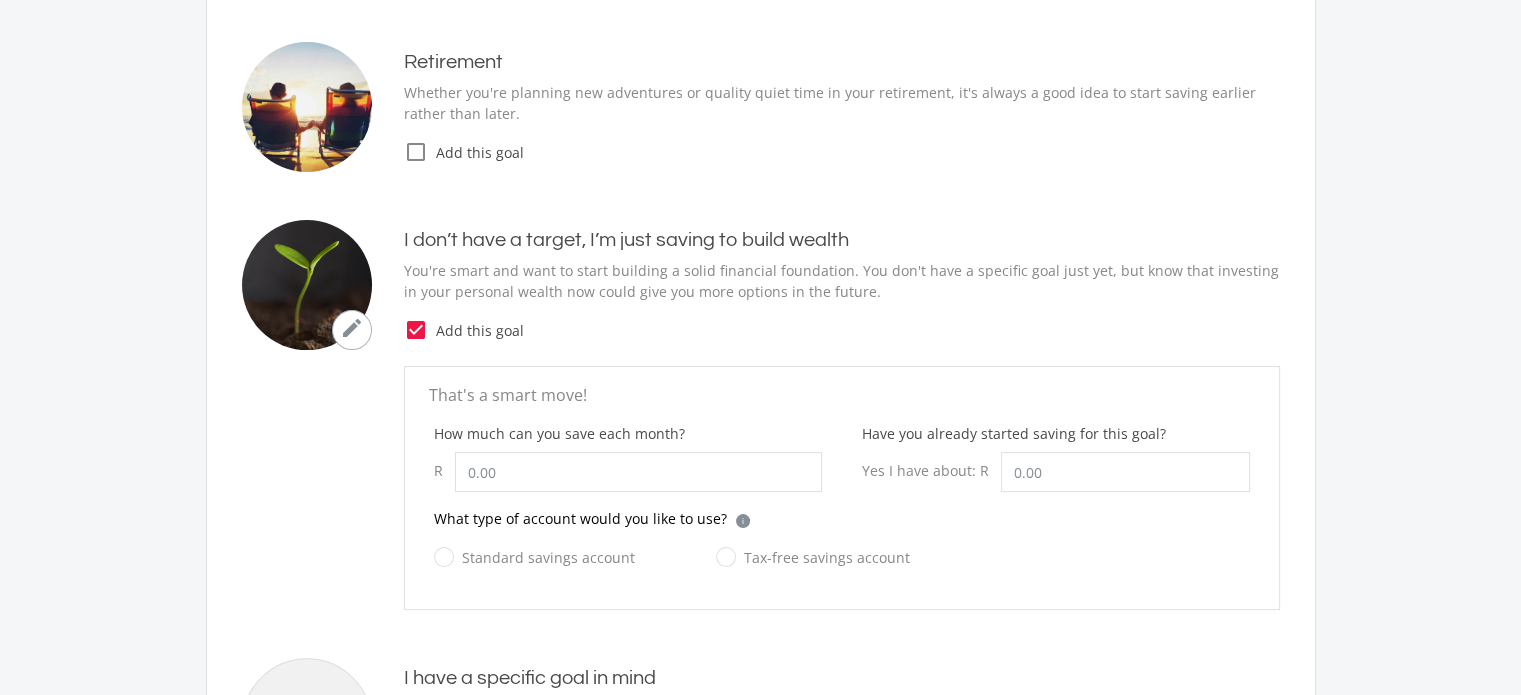 scroll, scrollTop: 510, scrollLeft: 0, axis: vertical 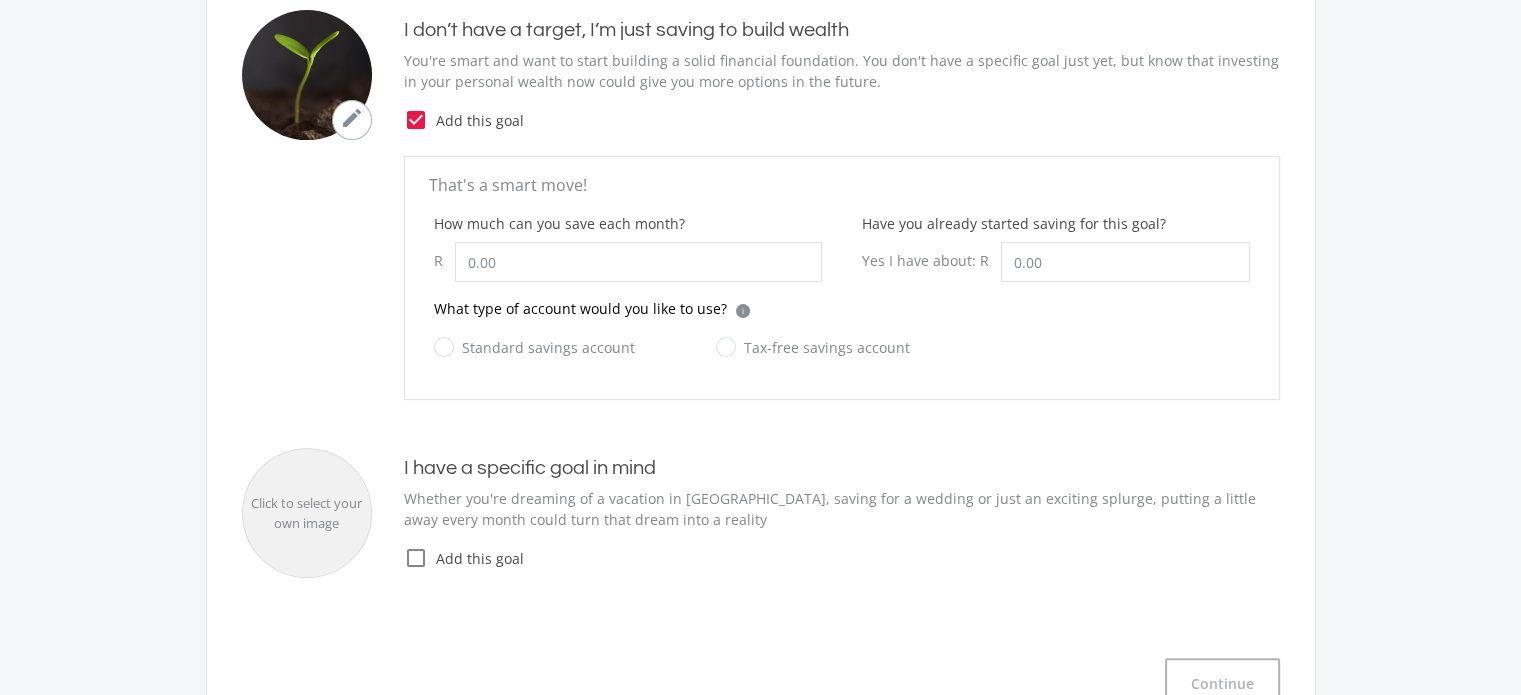 click on "check_box" 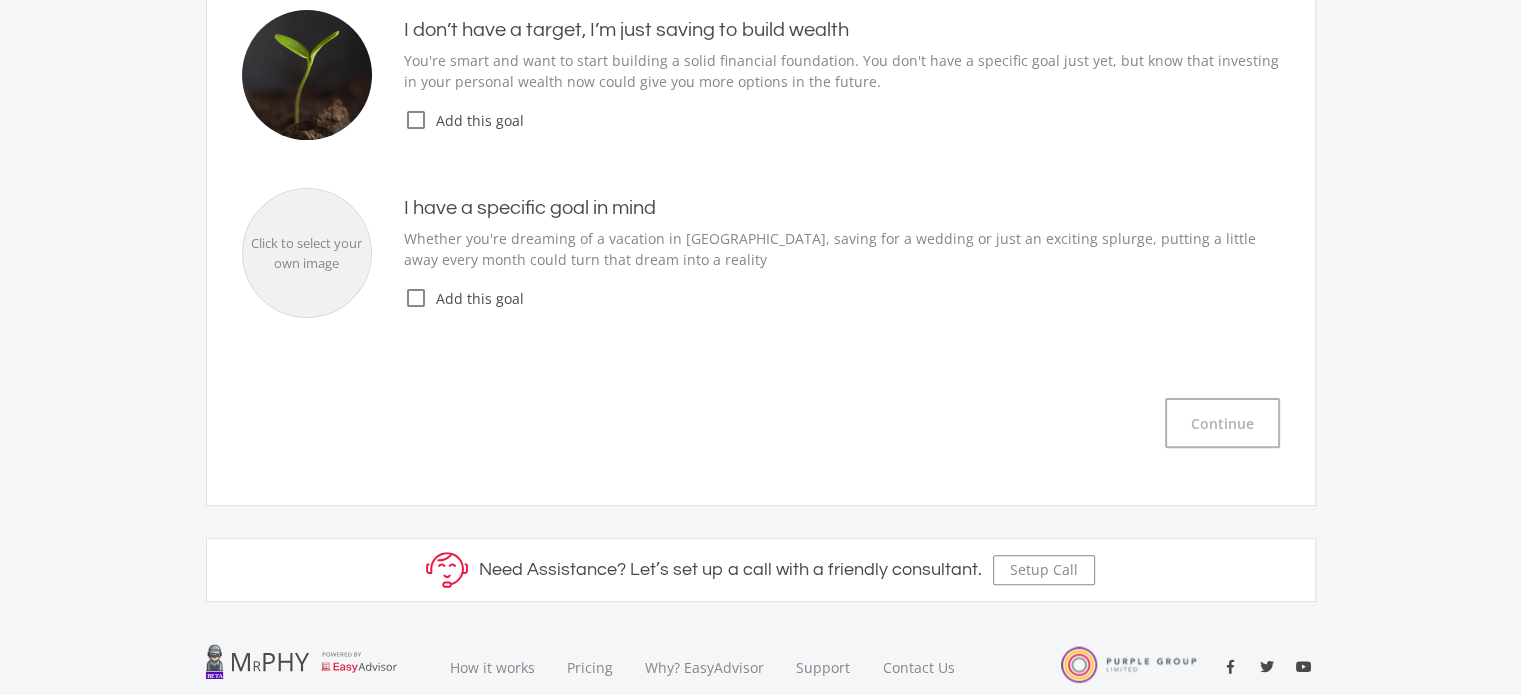 click on "check_box_outline_blank" 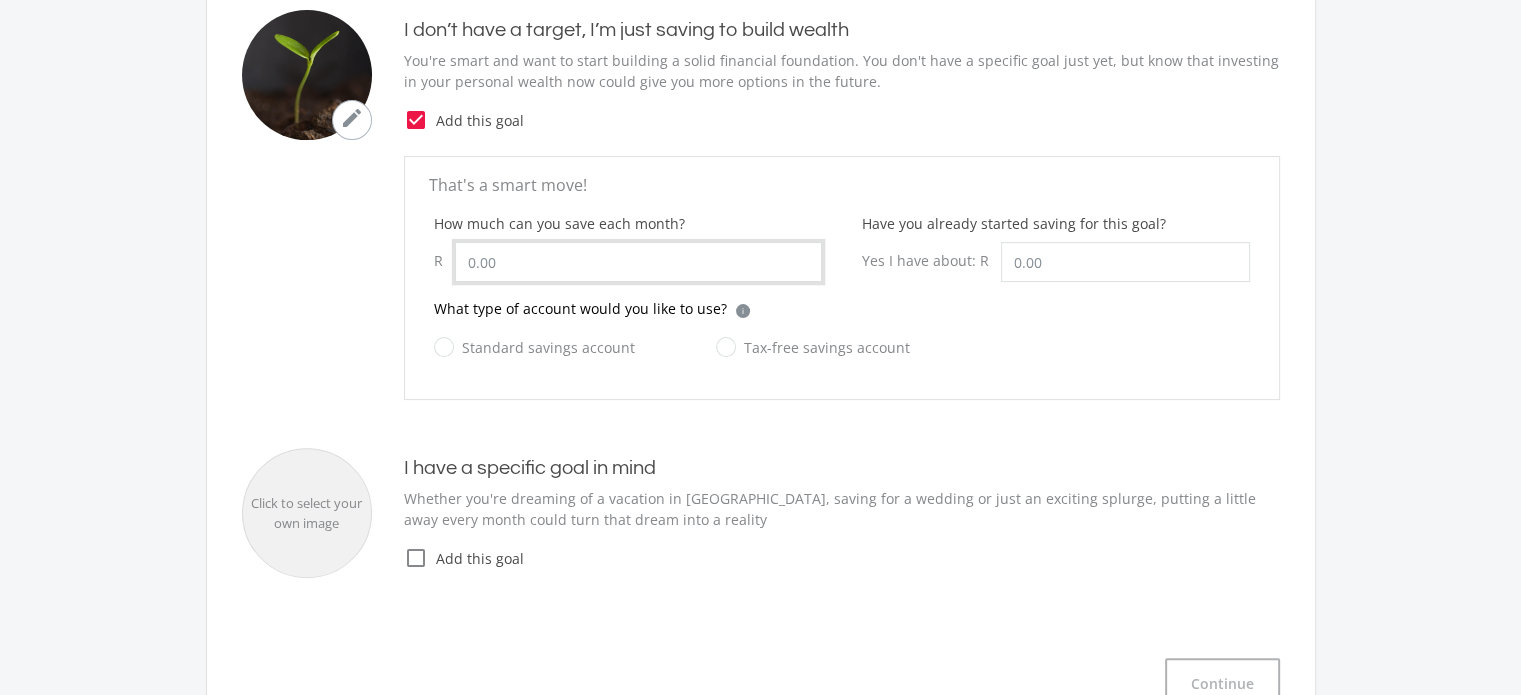 click on "How much can you save each month?" at bounding box center [638, 262] 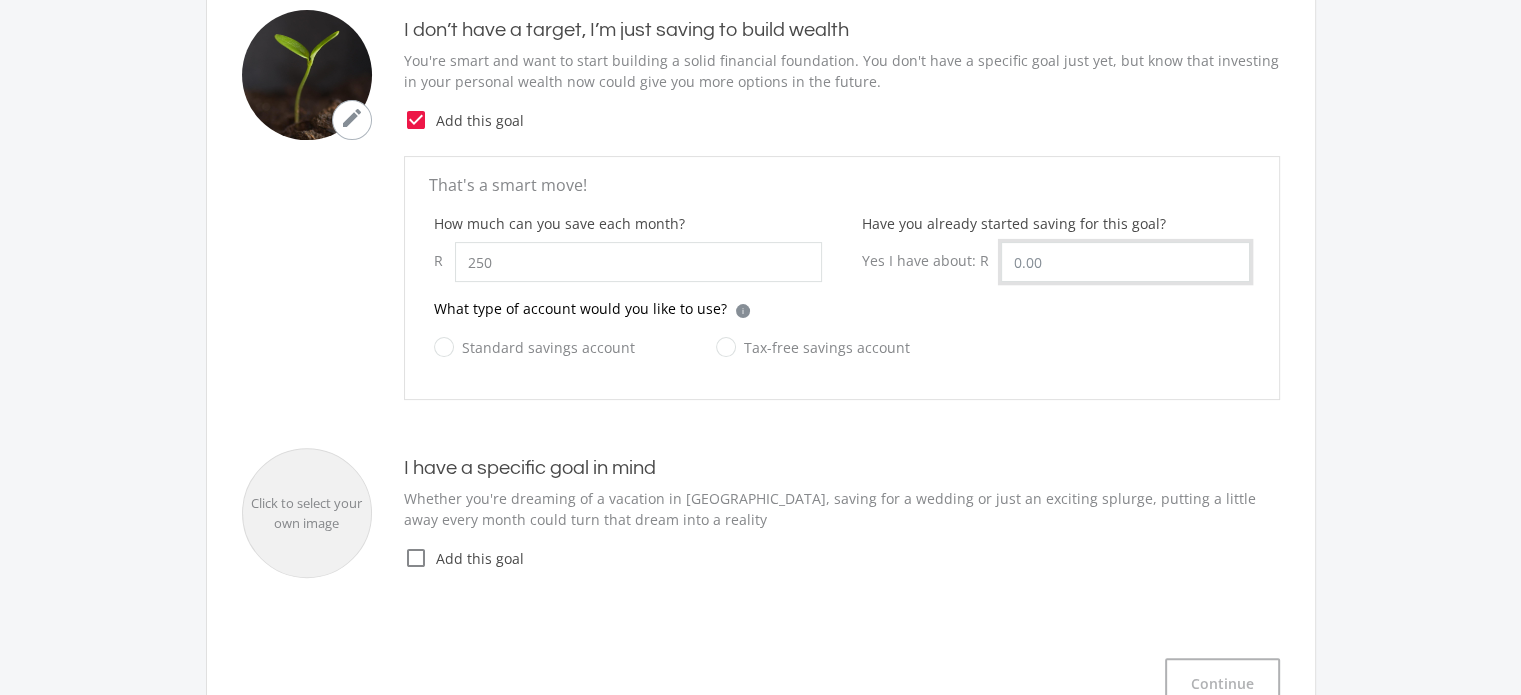 type on "250.00" 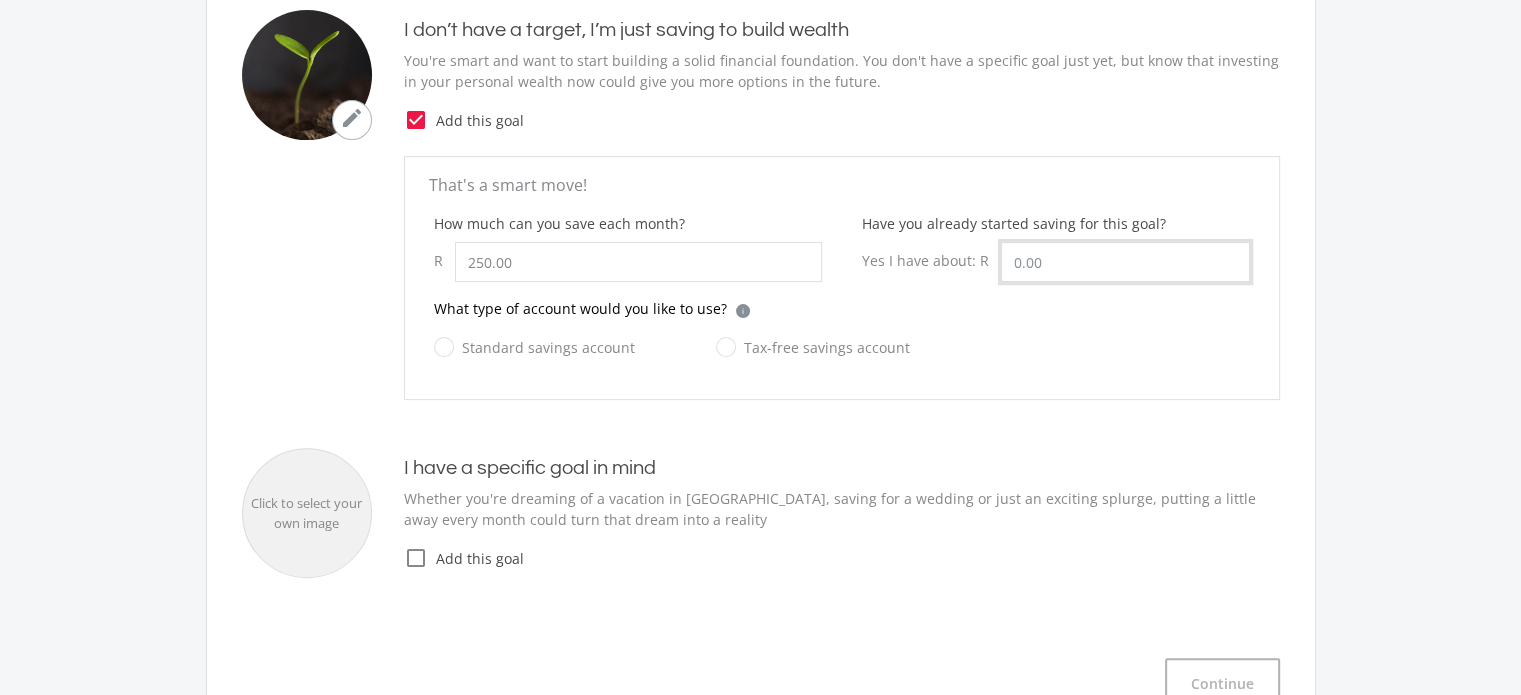 click on "Have you already started saving for this goal?" at bounding box center (1125, 262) 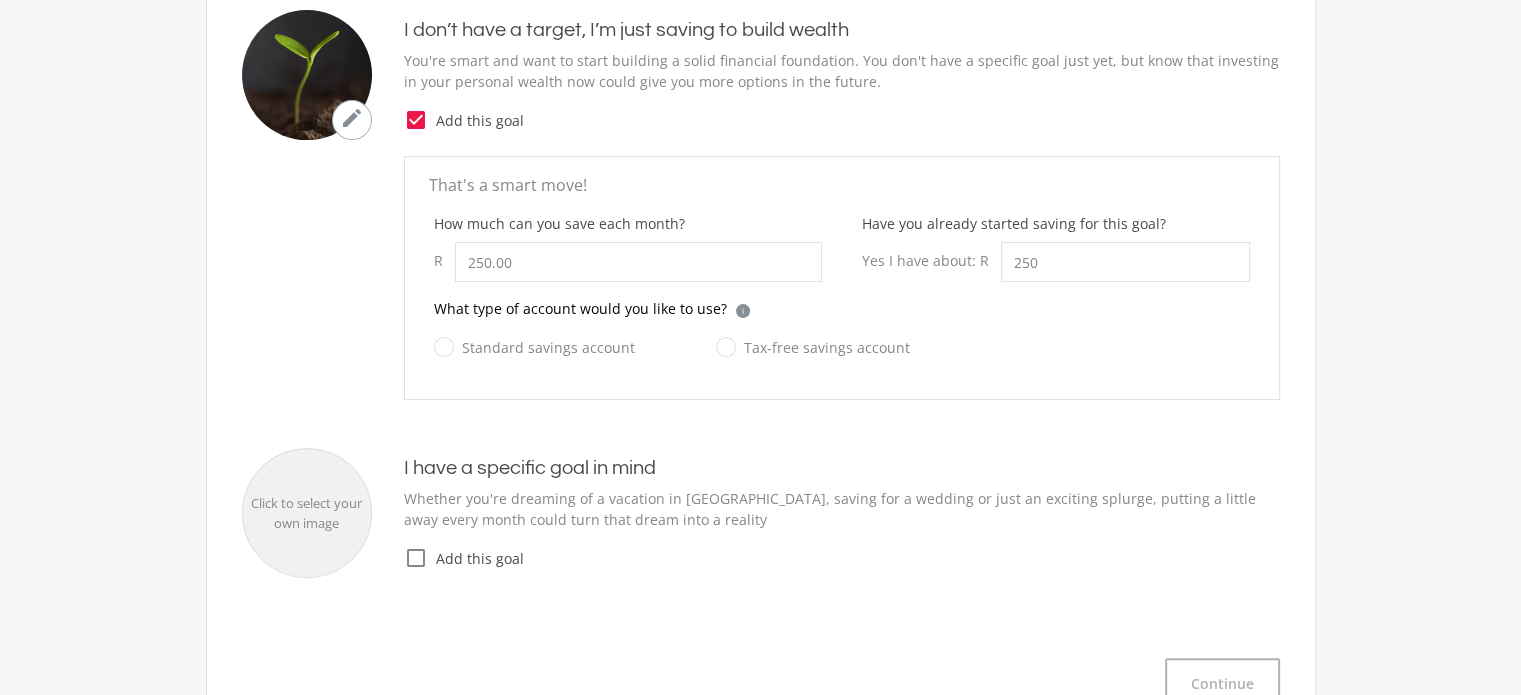type on "250.00" 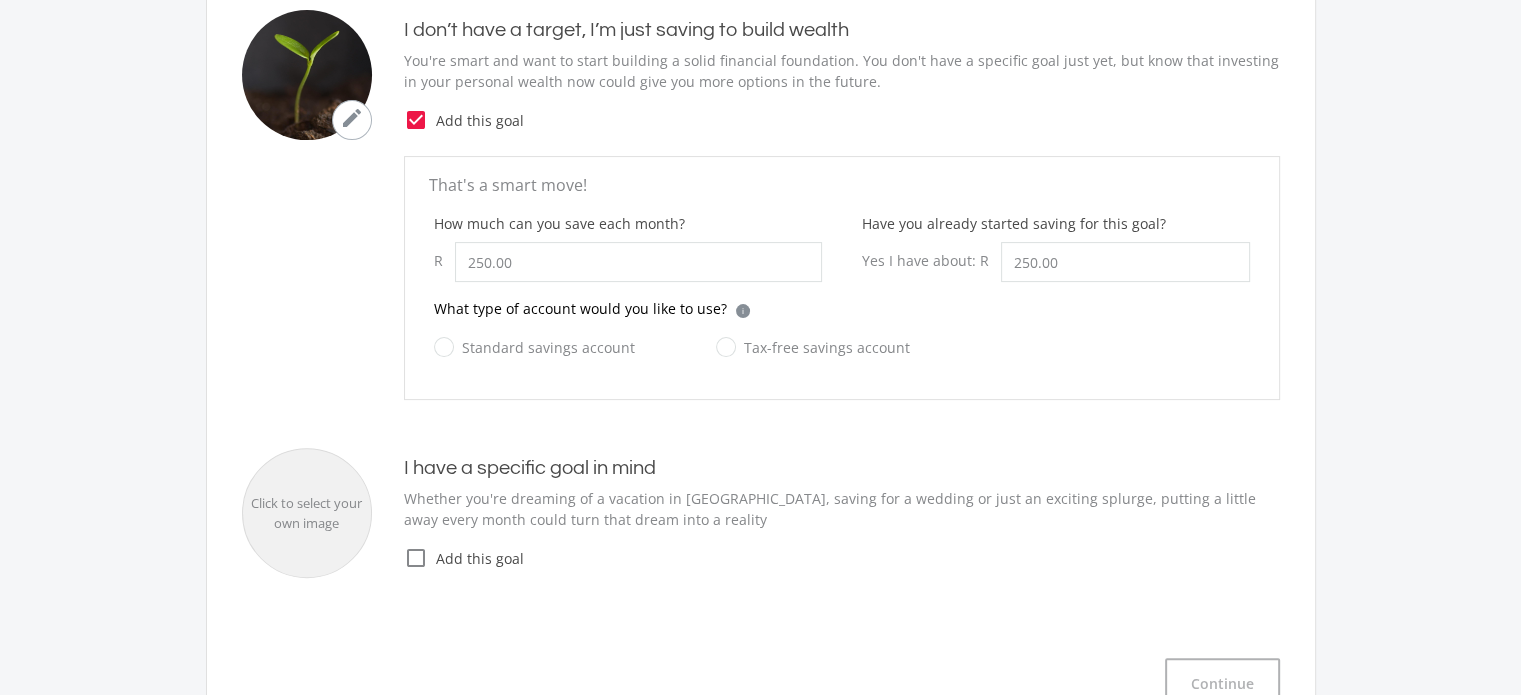 click on "I don’t have a target, I’m just saving to build wealth
You're smart and want to start building a solid financial foundation. You don't have a specific goal just yet, but know that investing in your personal wealth now could give you more options in the future.
check_box_outline_blank
check_box
Add this goal" 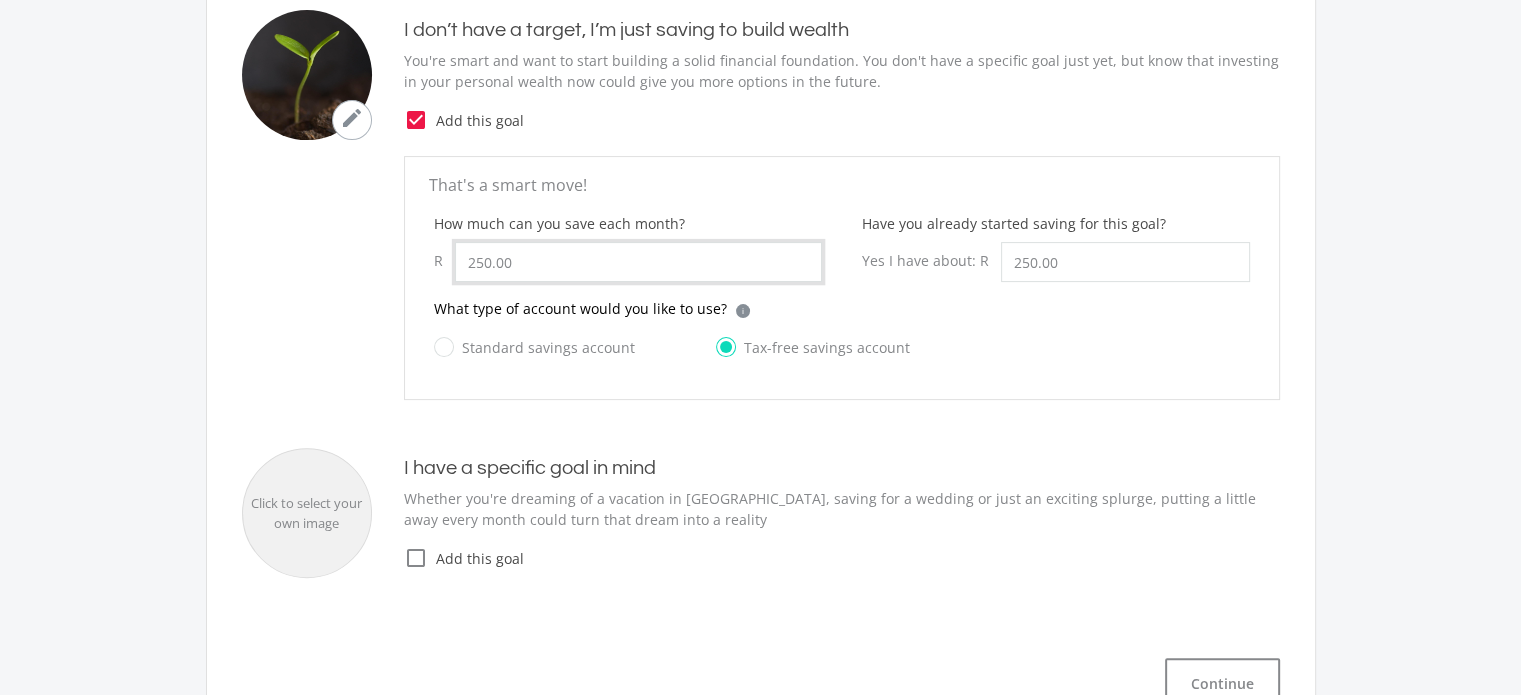 click on "250.00" at bounding box center (638, 262) 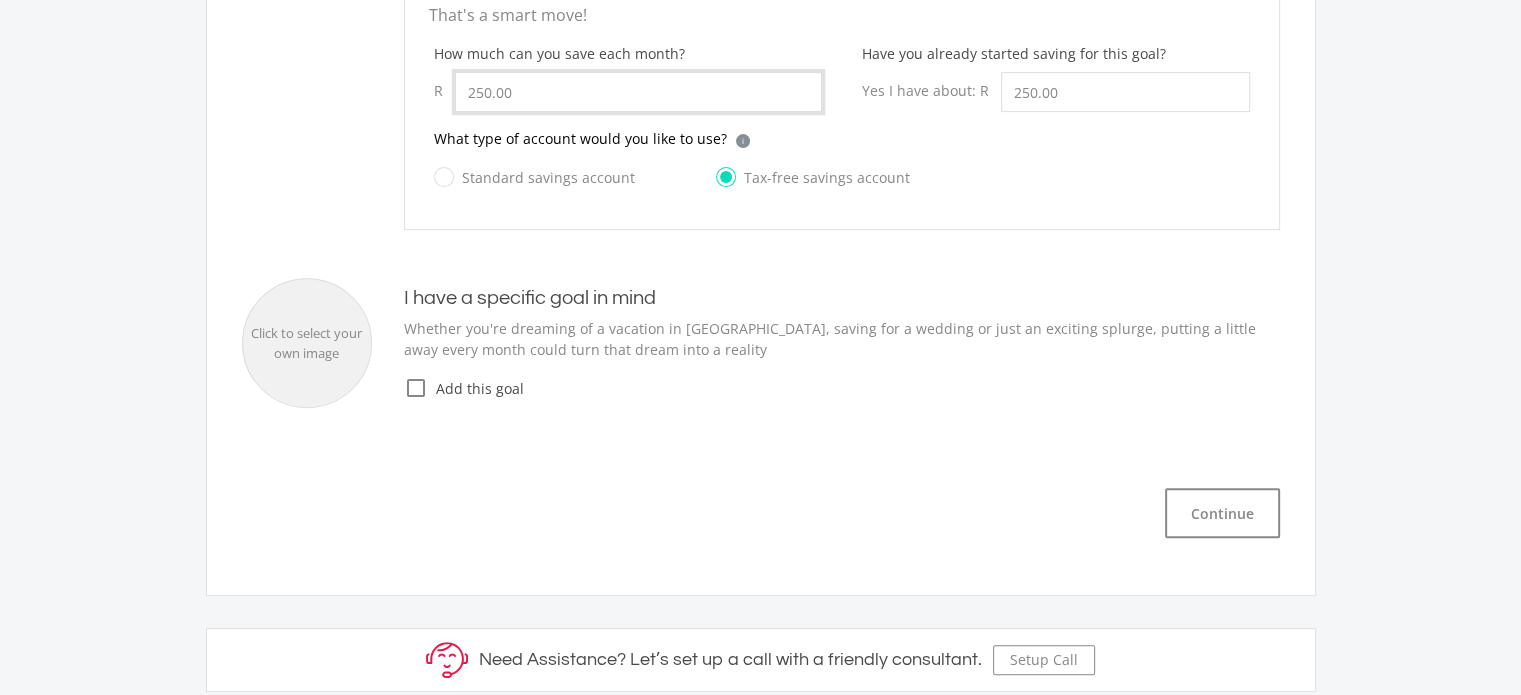 scroll, scrollTop: 710, scrollLeft: 0, axis: vertical 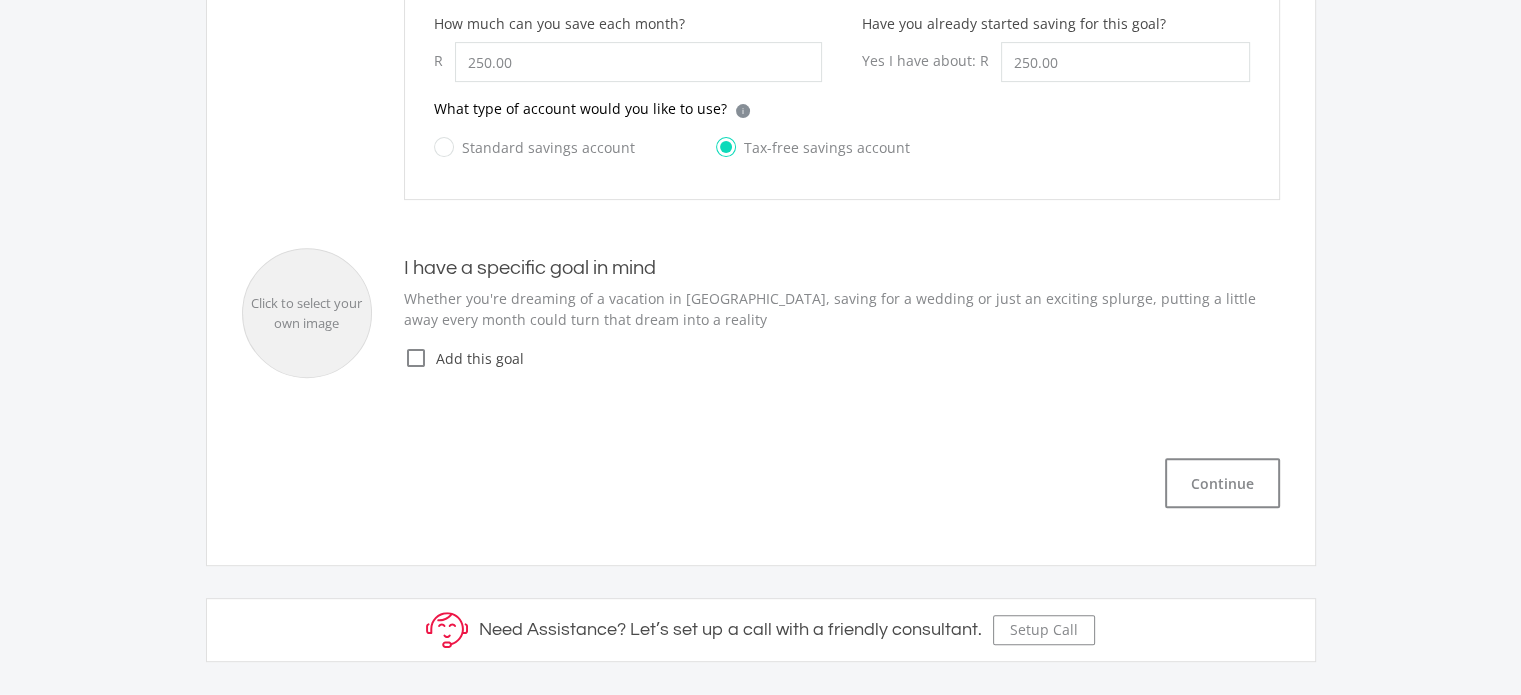 click on "check_box_outline_blank" 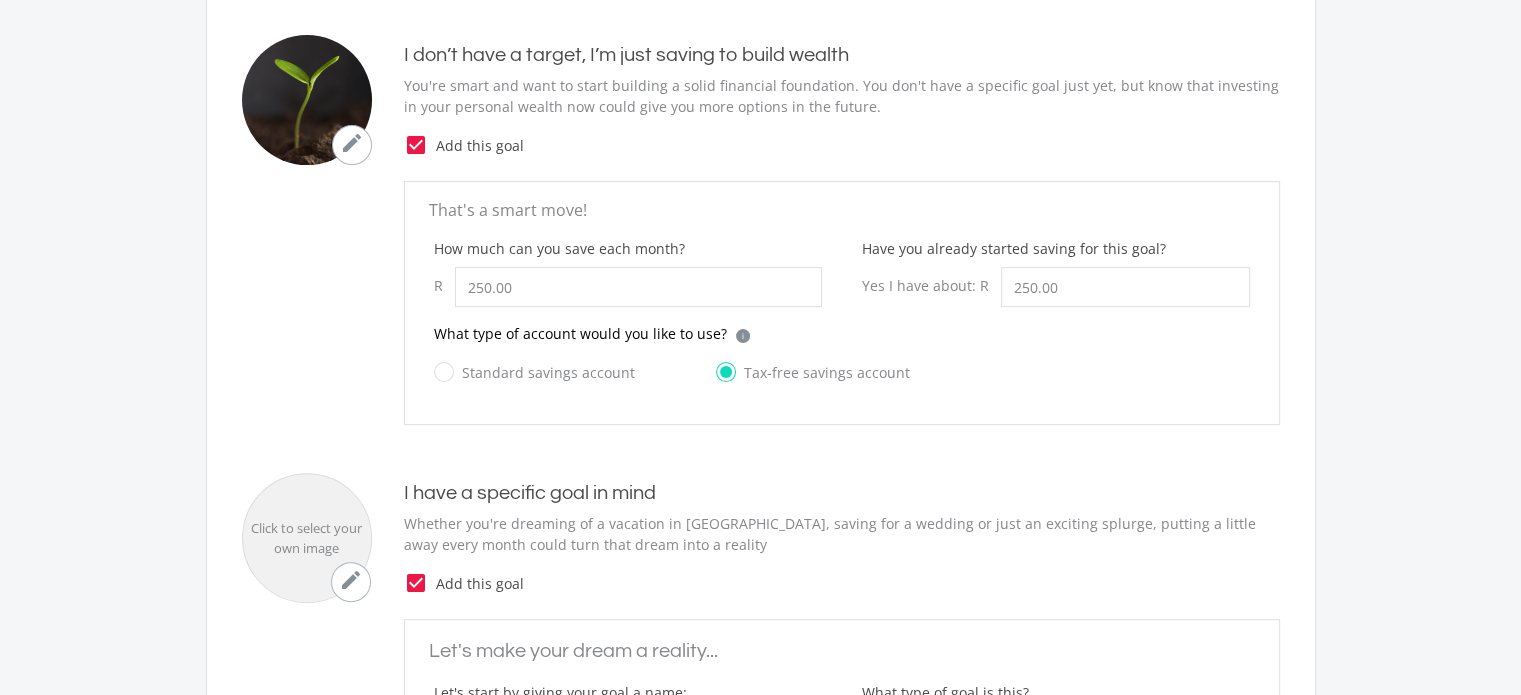 scroll, scrollTop: 410, scrollLeft: 0, axis: vertical 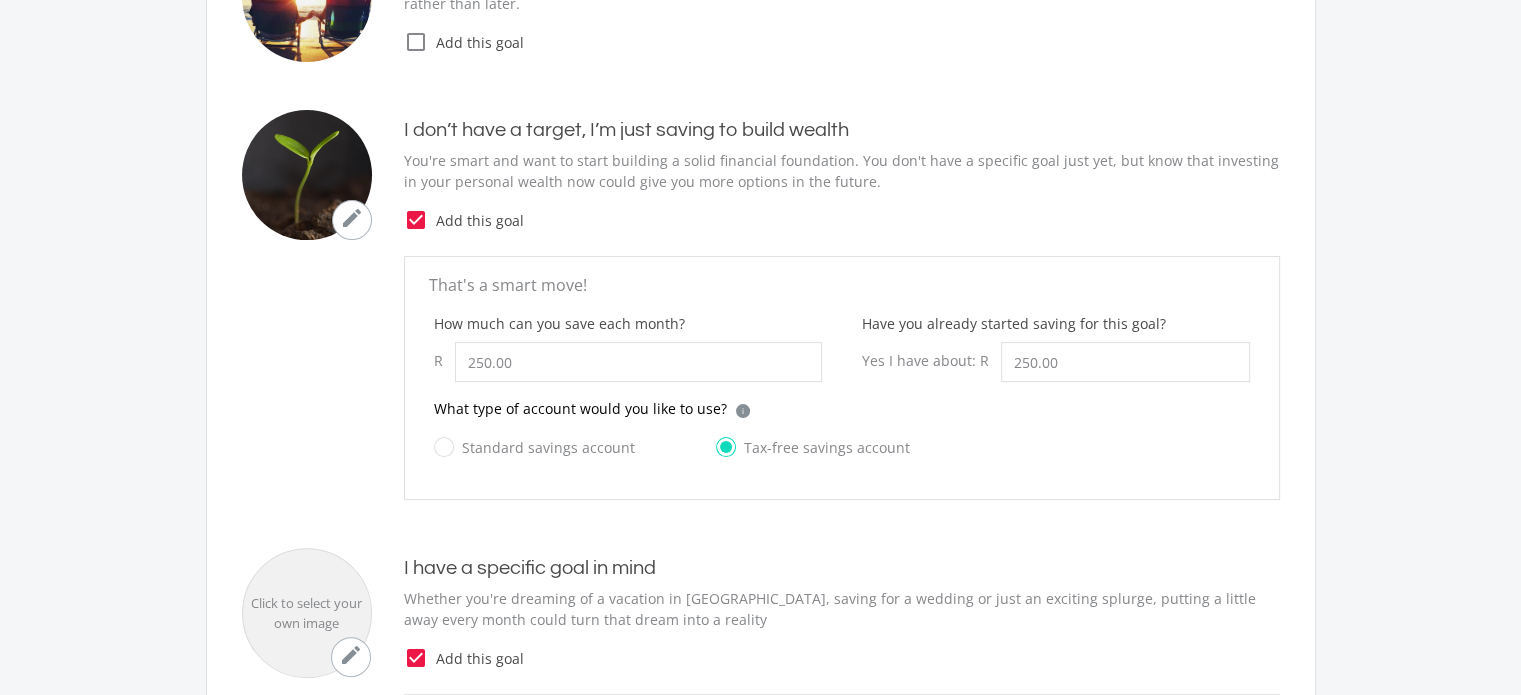 click on "check_box" 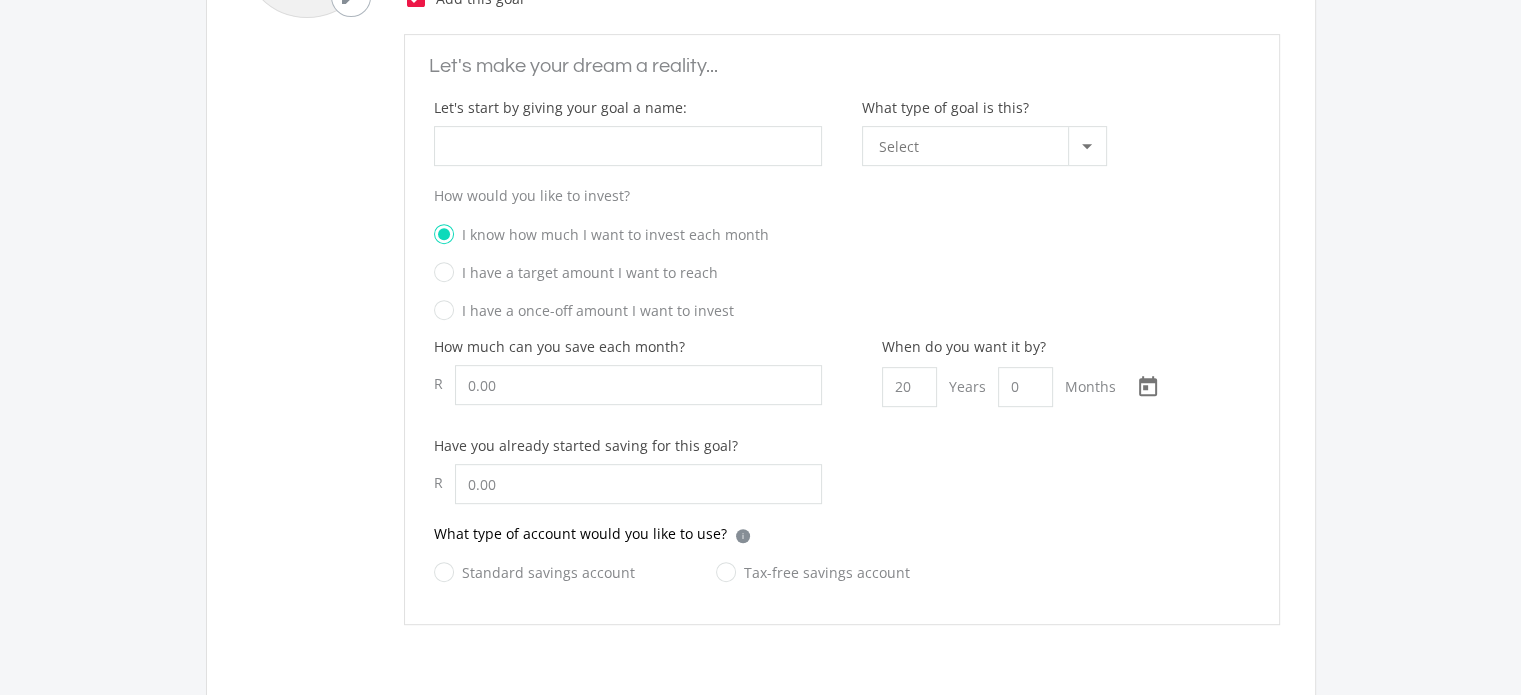scroll, scrollTop: 710, scrollLeft: 0, axis: vertical 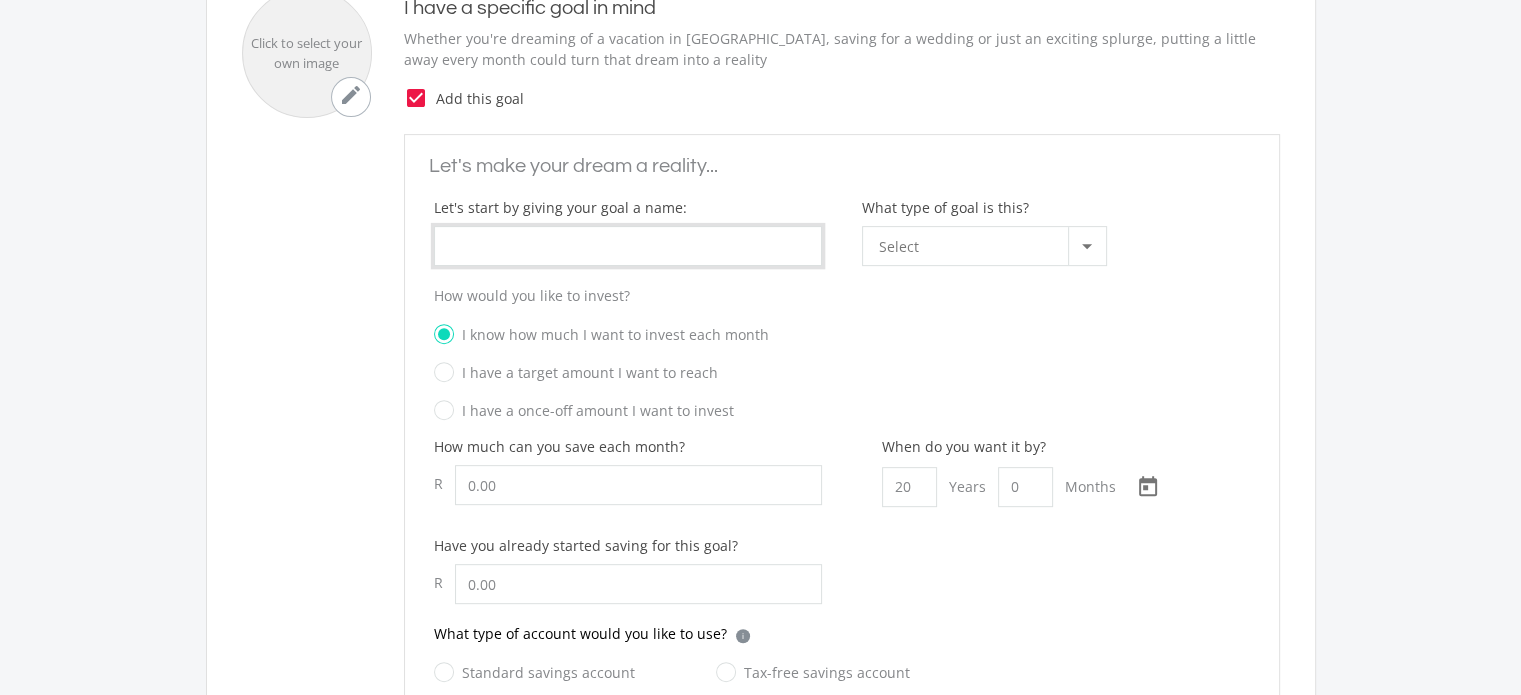 click on "What type of goal is this?" at bounding box center (628, 246) 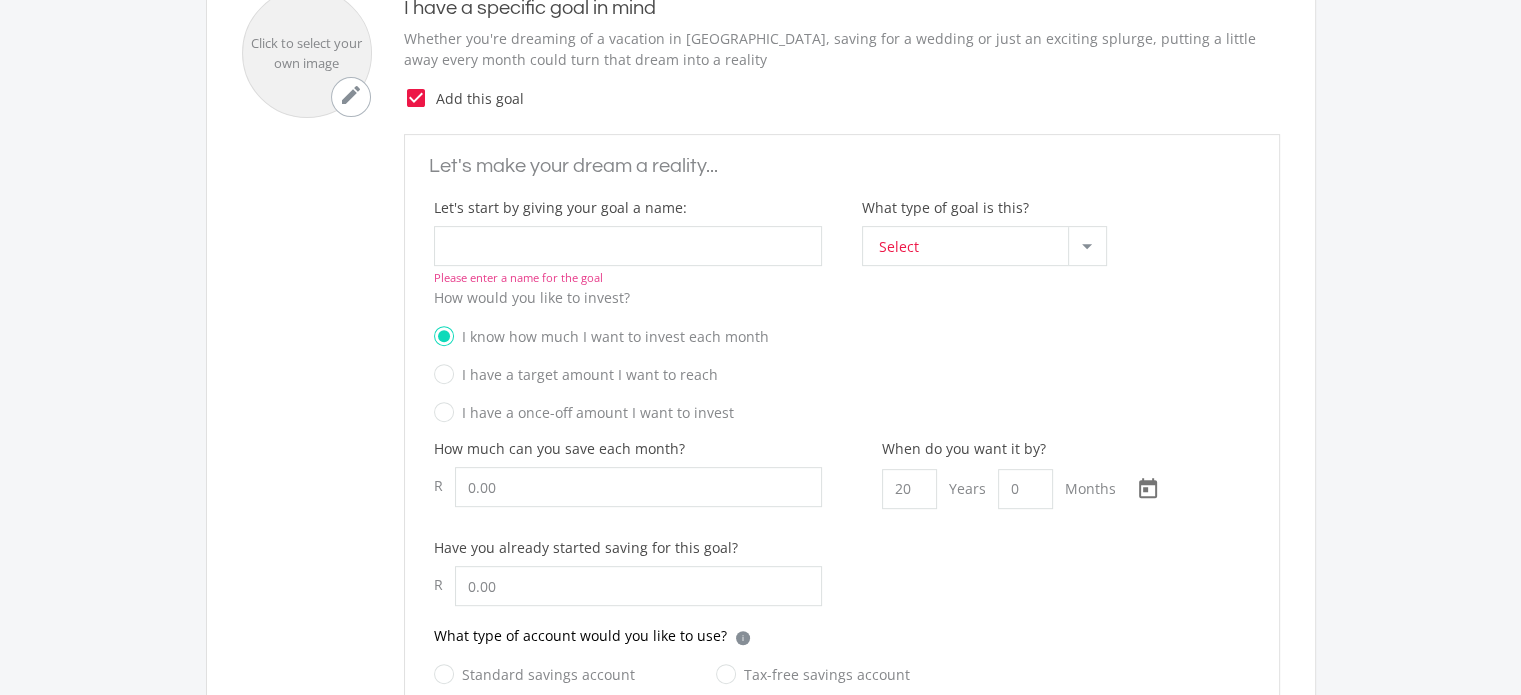 click at bounding box center (1087, 246) 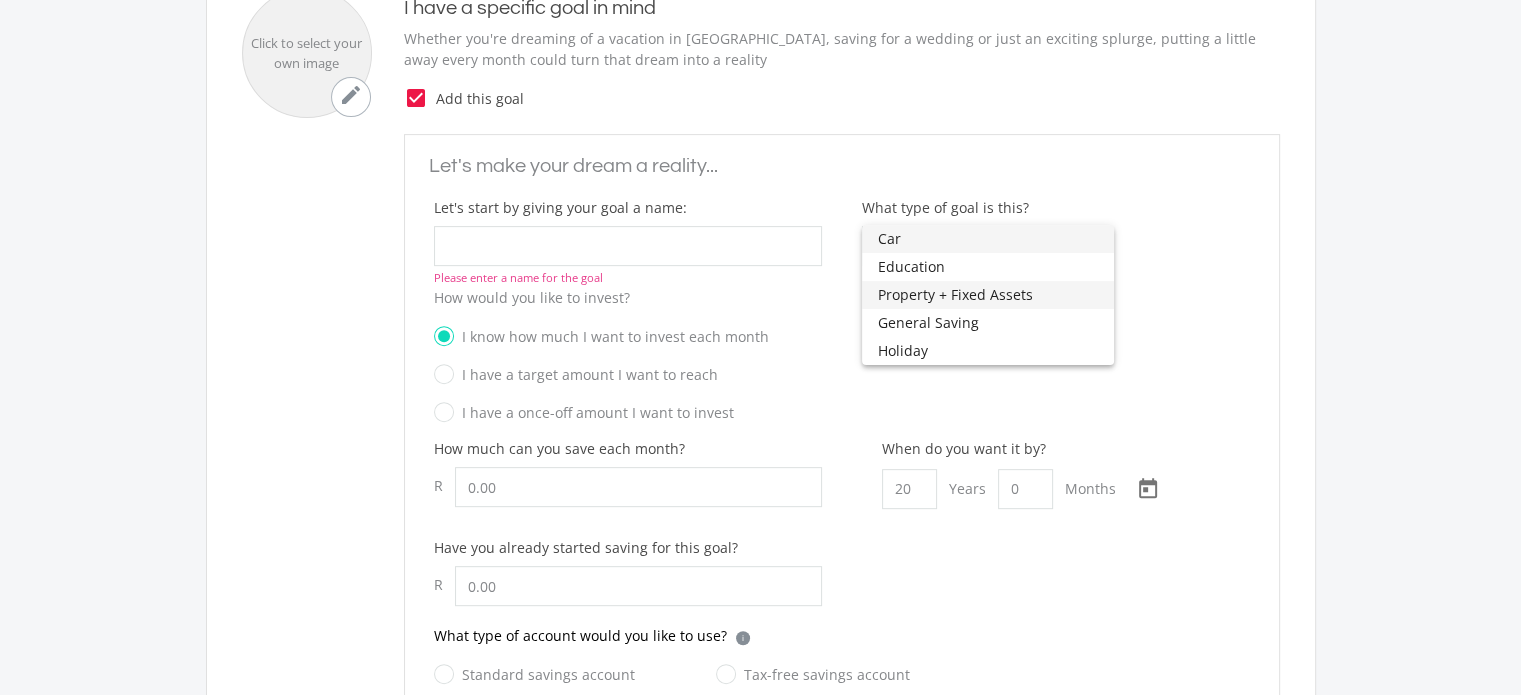 click on "Property + Fixed Assets" at bounding box center (988, 295) 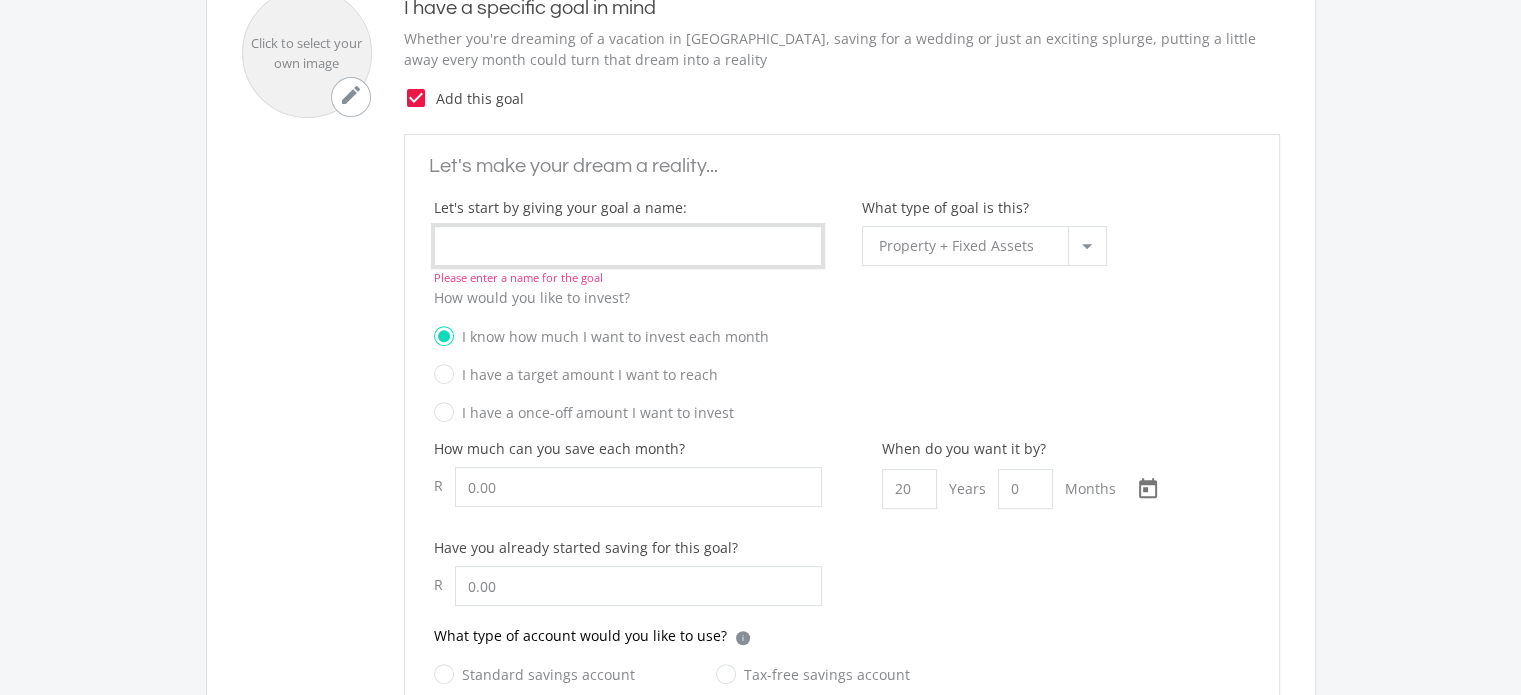 click on "What type of goal is this?" at bounding box center (628, 246) 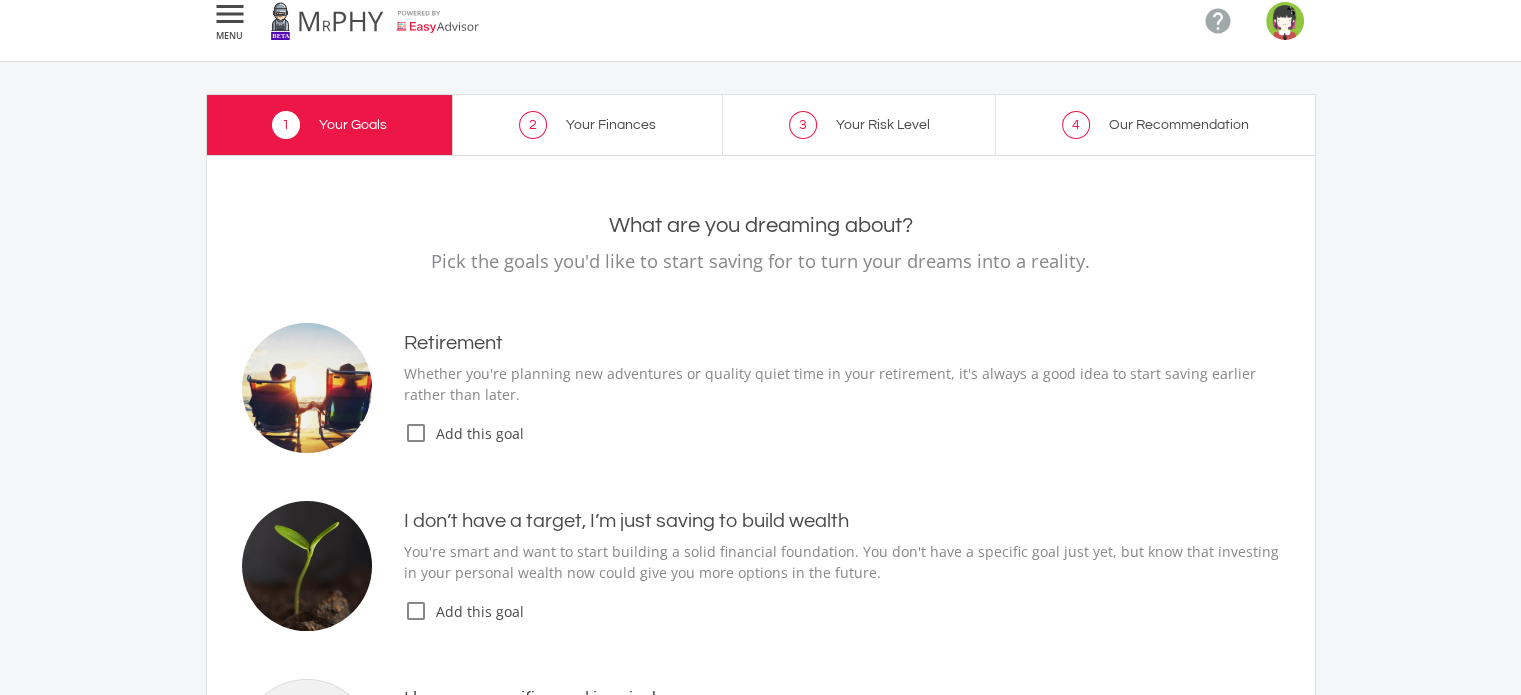 scroll, scrollTop: 0, scrollLeft: 0, axis: both 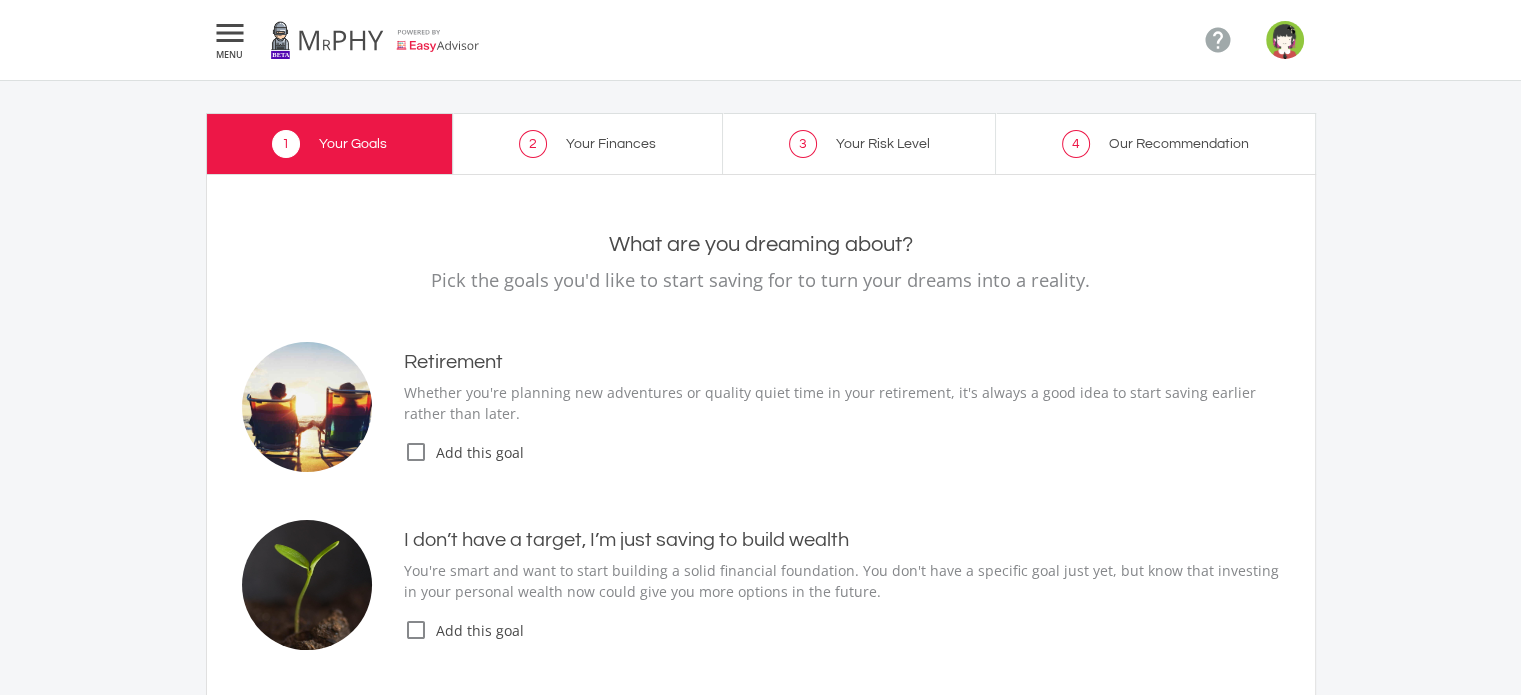 click on "2
Your Finances" 